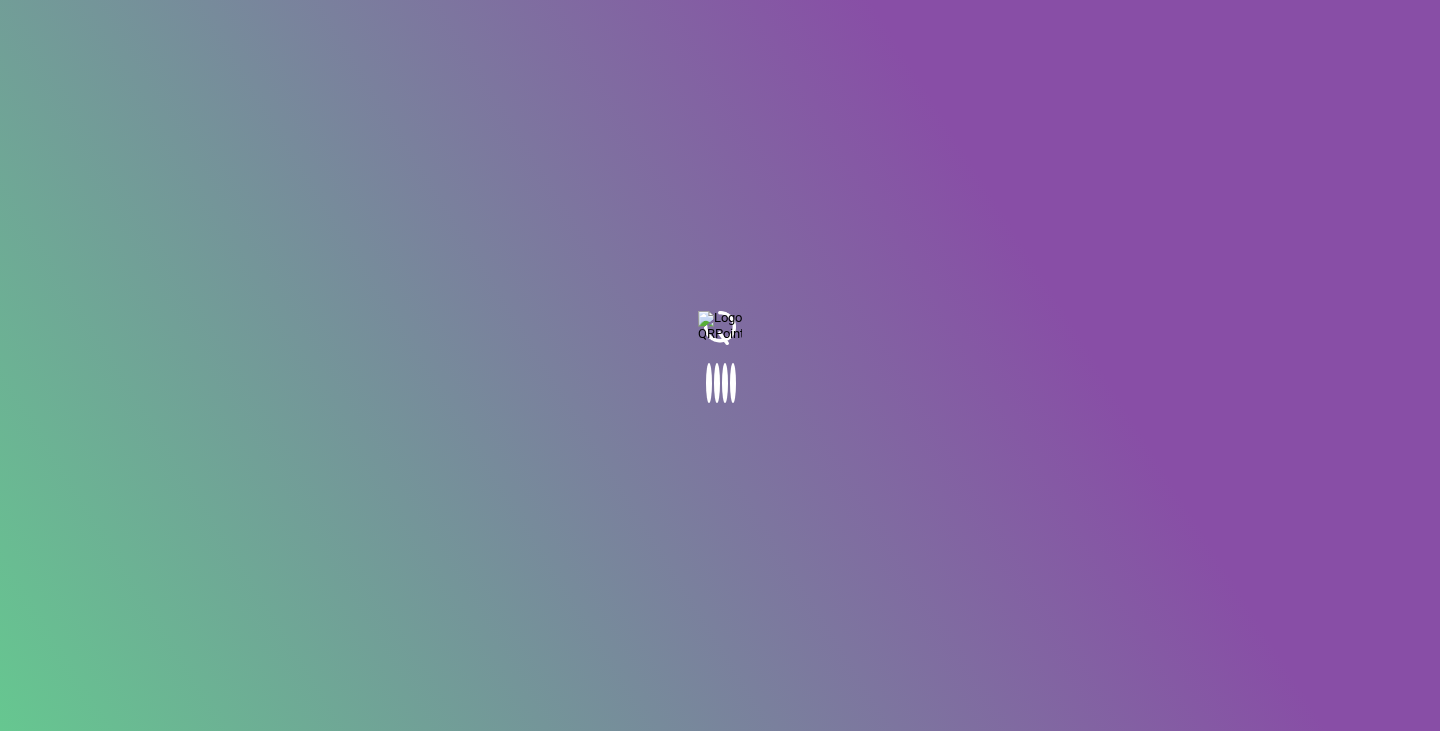 scroll, scrollTop: 0, scrollLeft: 0, axis: both 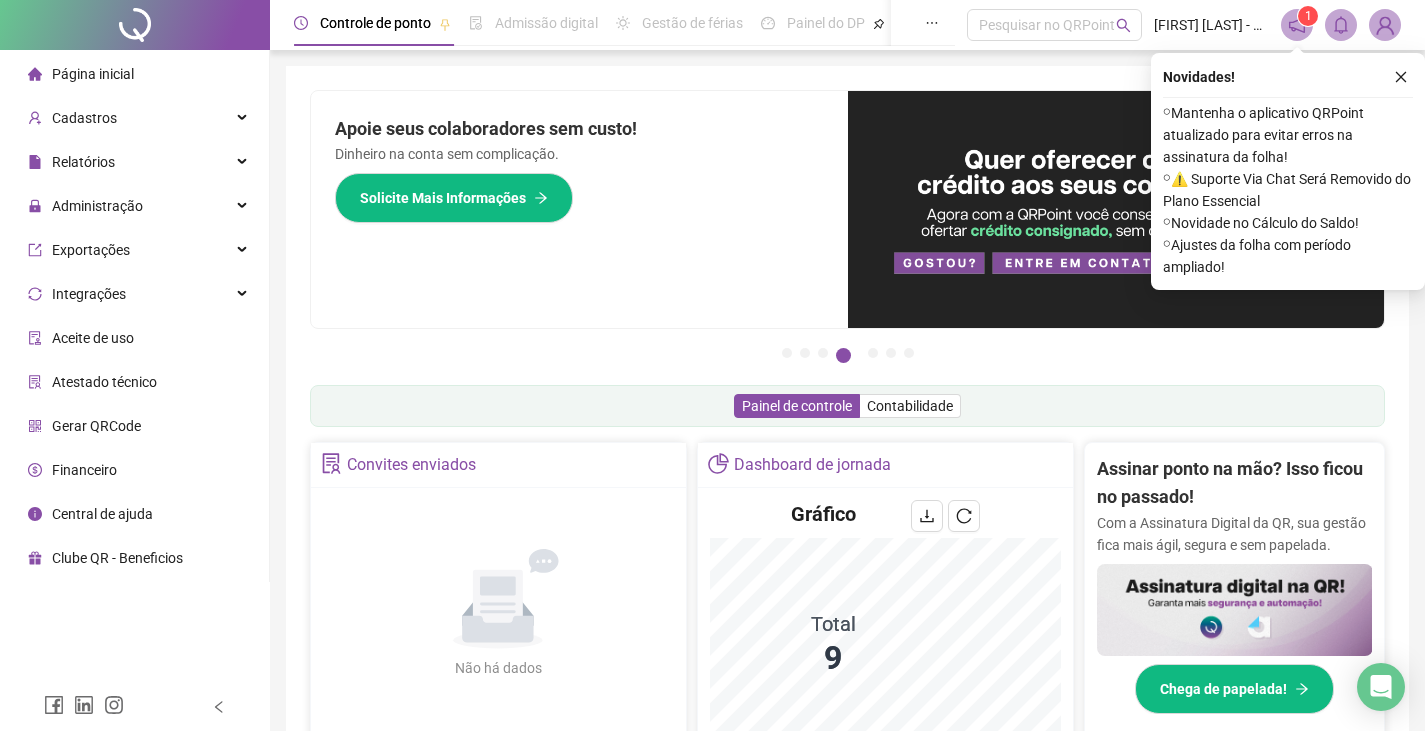 click on "Apoie seus colaboradores sem custo! Dinheiro na conta sem complicação. Solicite Mais Informações" at bounding box center [579, 209] 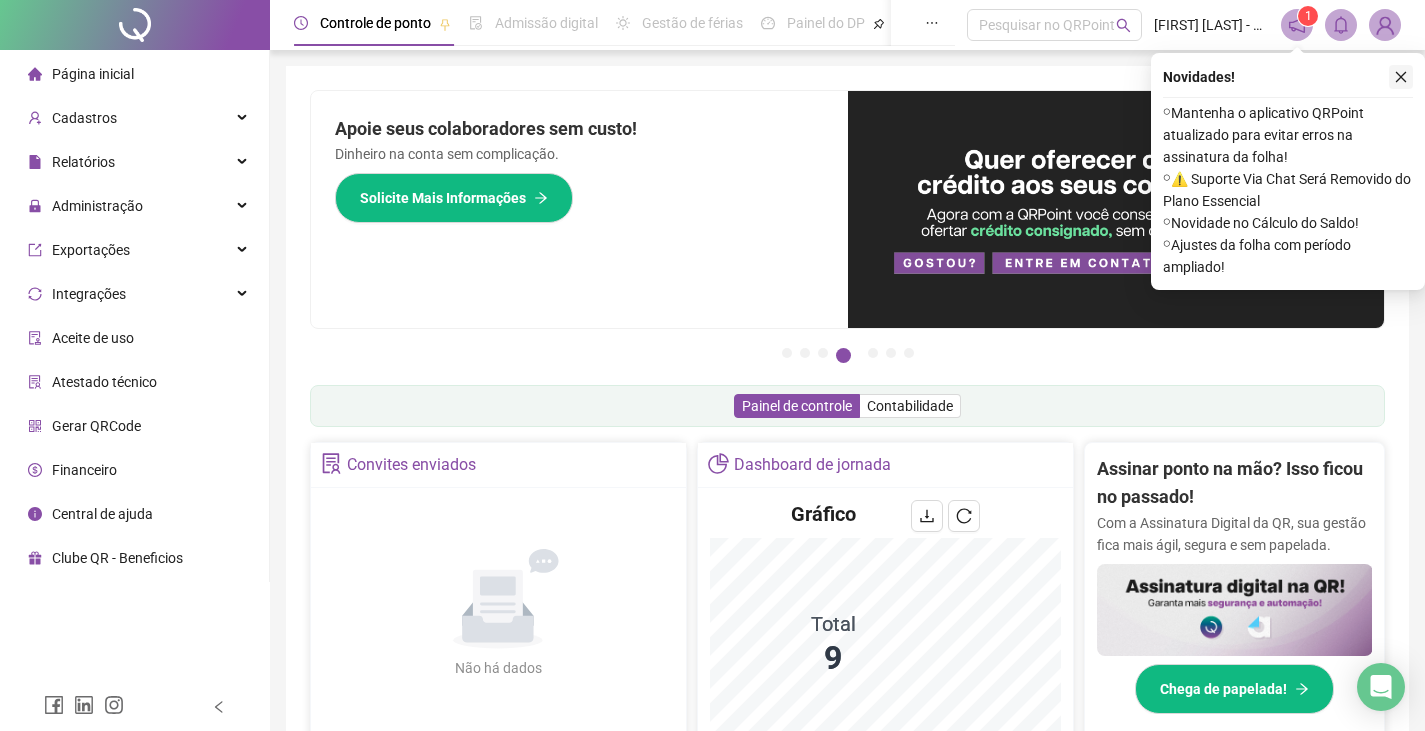 click 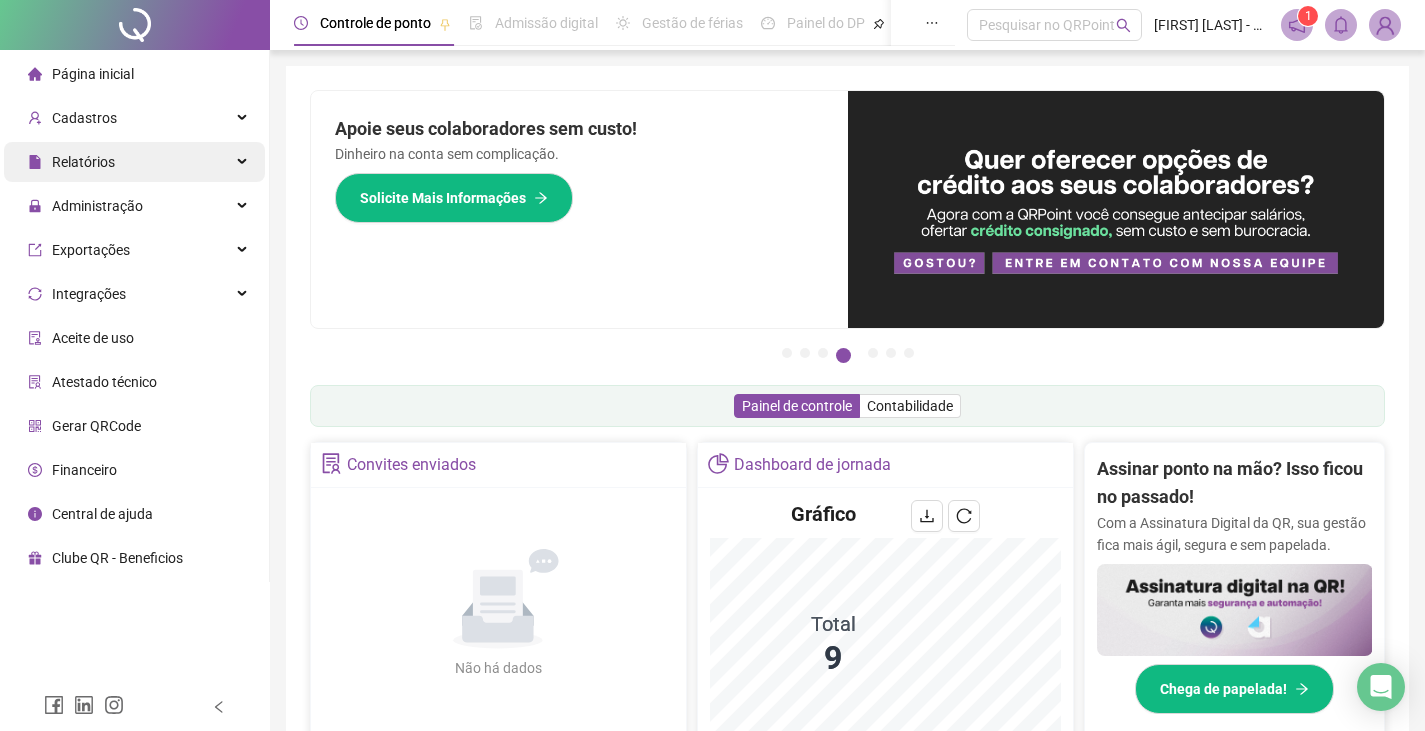 click on "Relatórios" at bounding box center (83, 162) 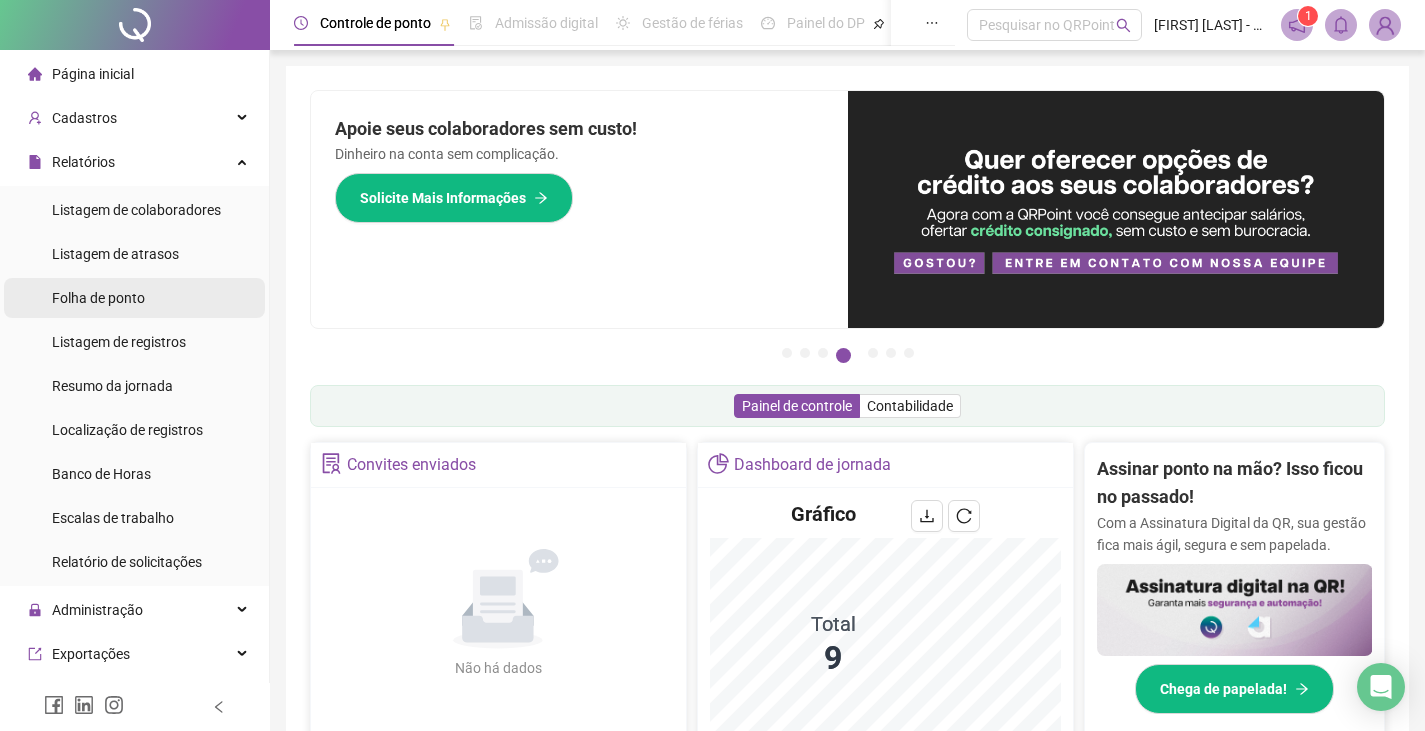 click on "Folha de ponto" at bounding box center [98, 298] 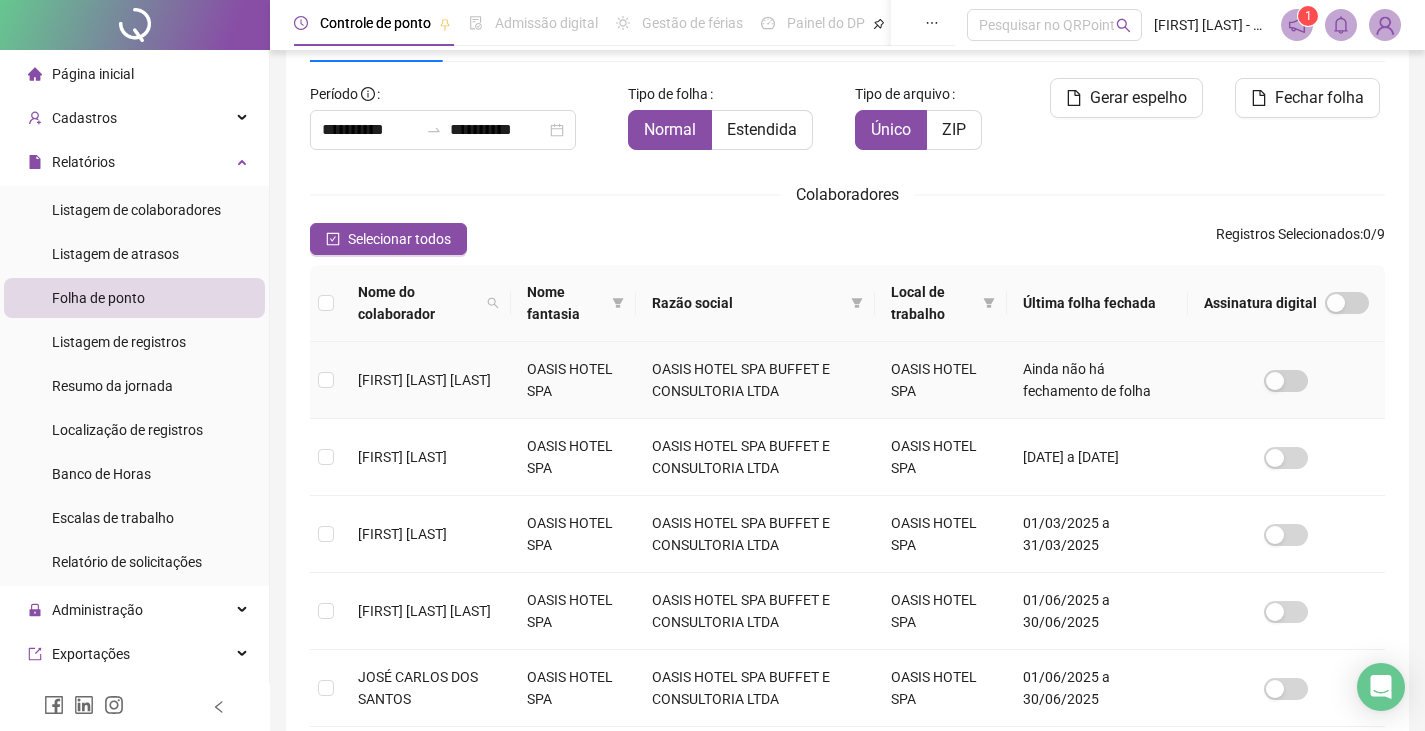 scroll, scrollTop: 152, scrollLeft: 0, axis: vertical 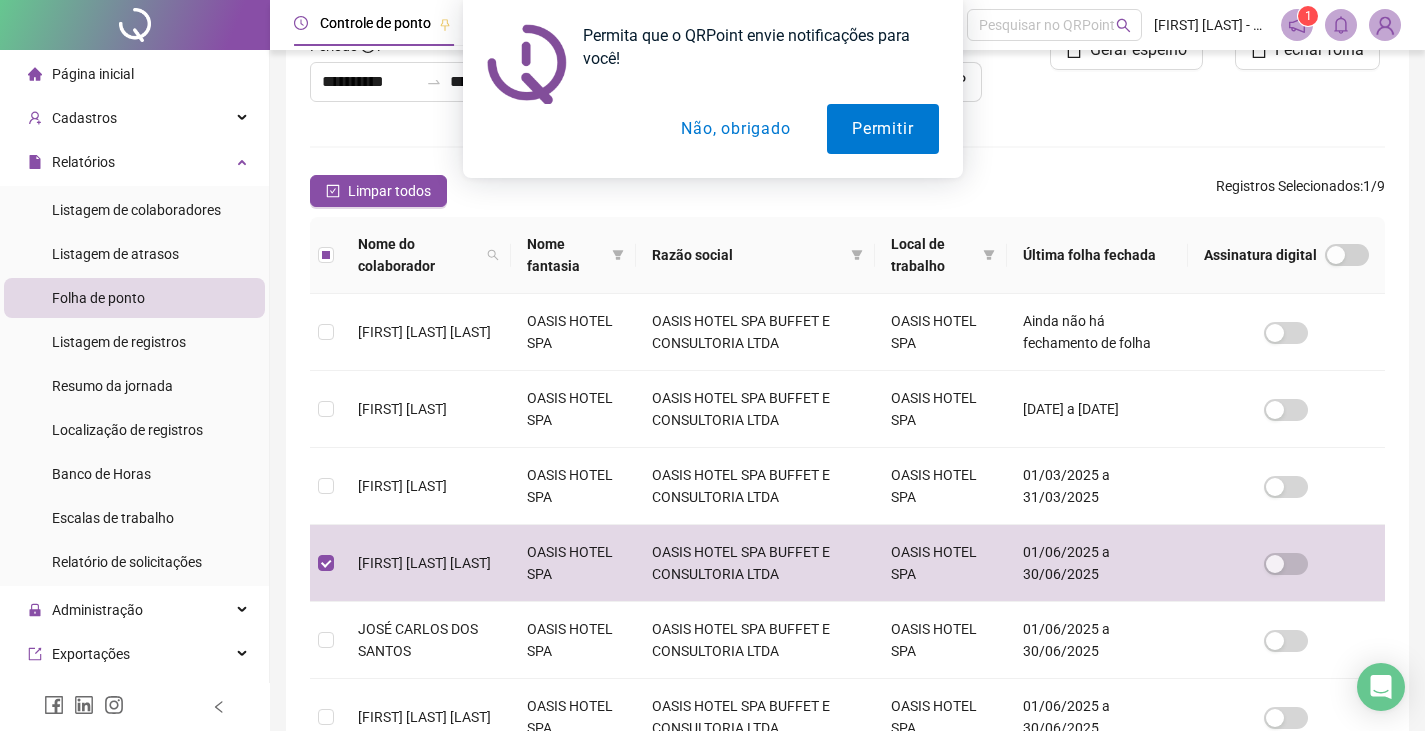 click on "Não, obrigado" at bounding box center [735, 129] 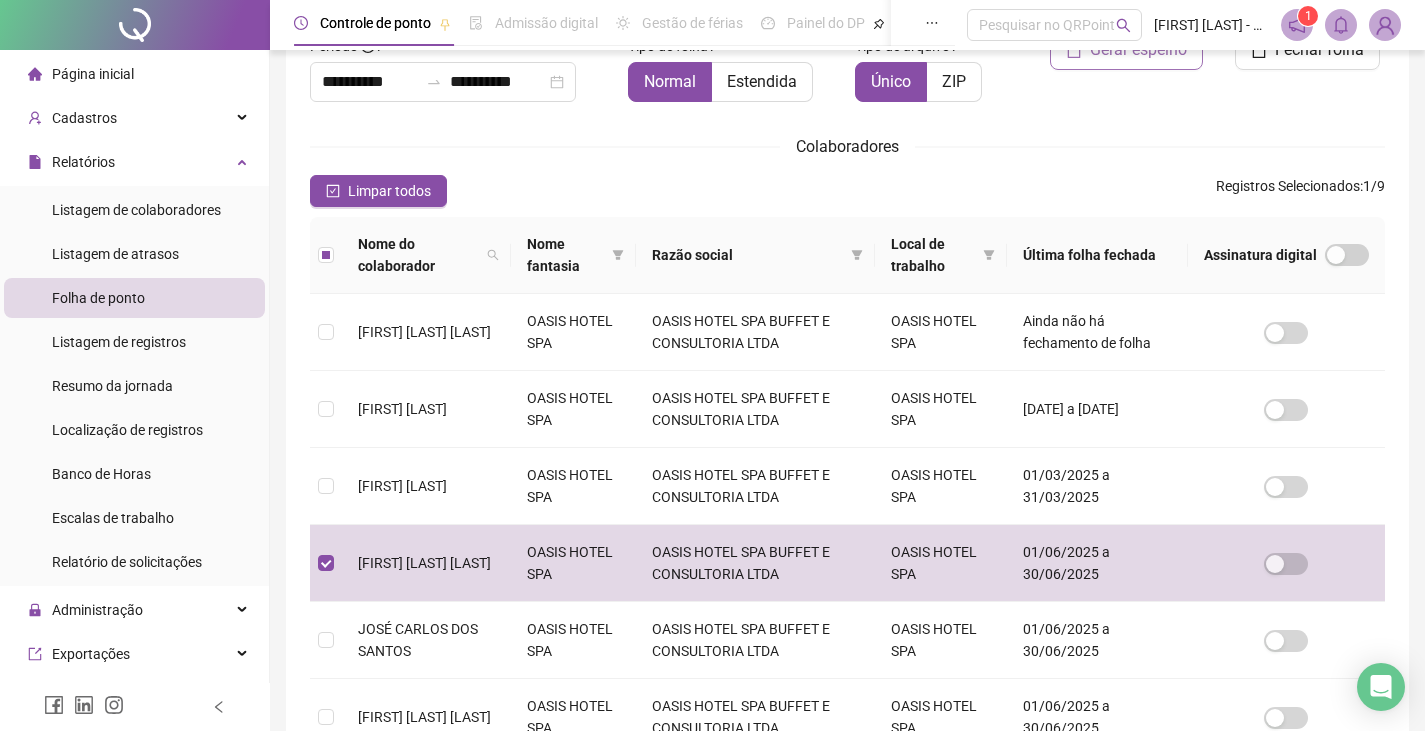 click on "Gerar espelho" at bounding box center (1138, 50) 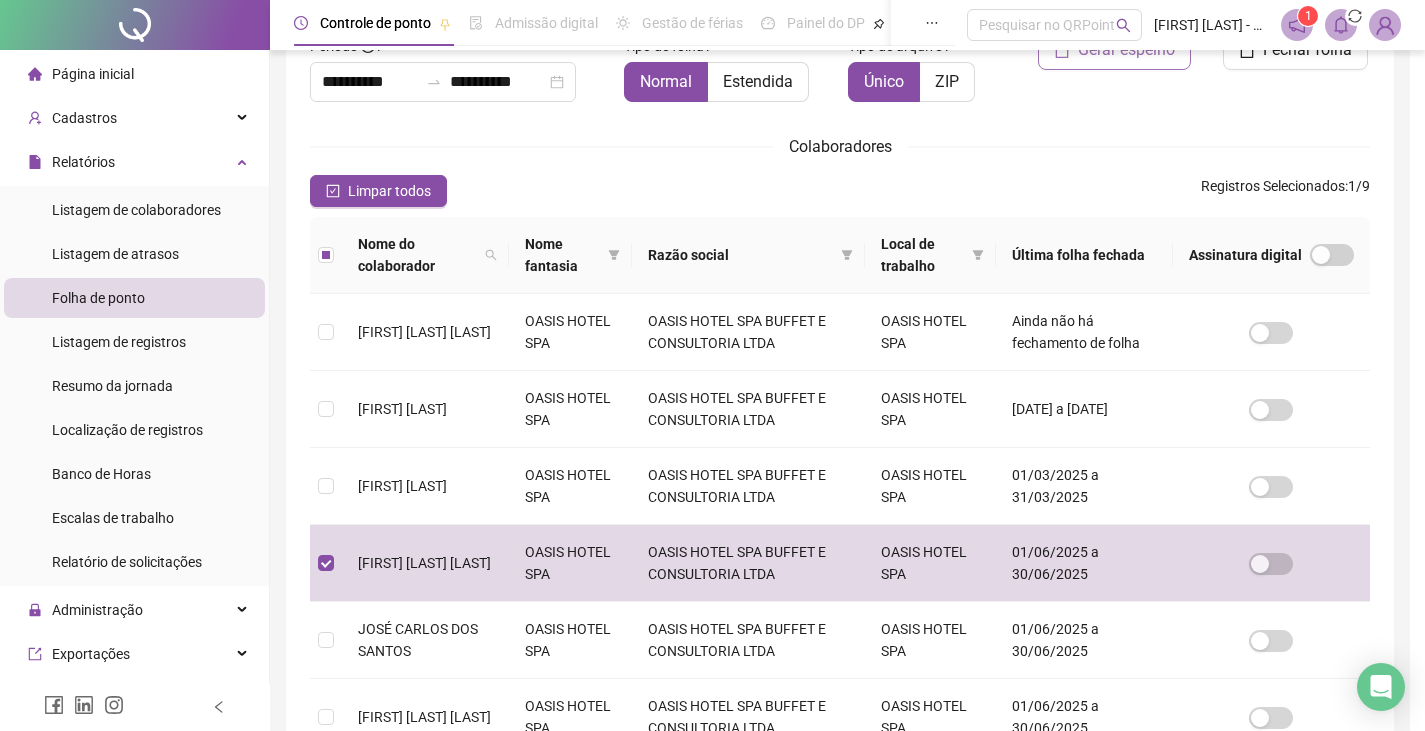 scroll, scrollTop: 44, scrollLeft: 0, axis: vertical 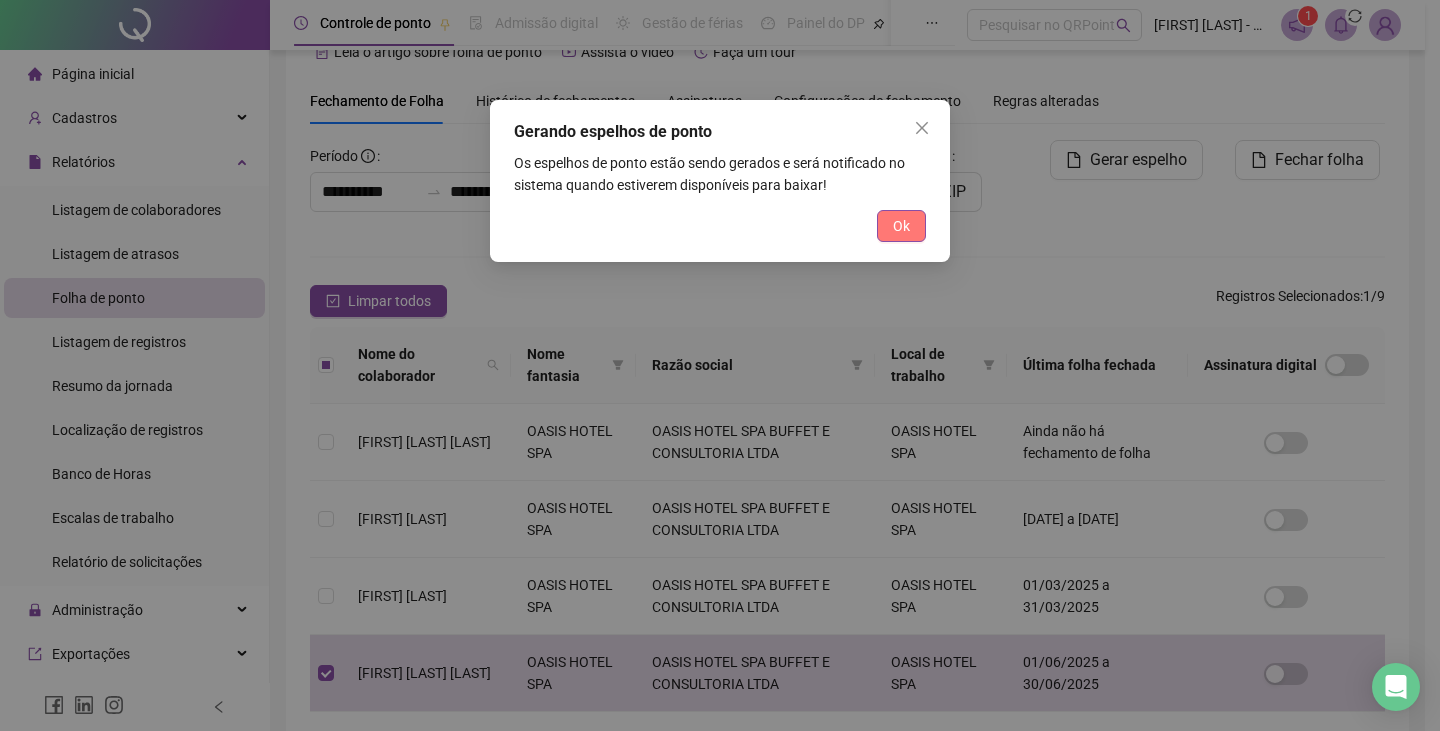 click on "Ok" at bounding box center (901, 226) 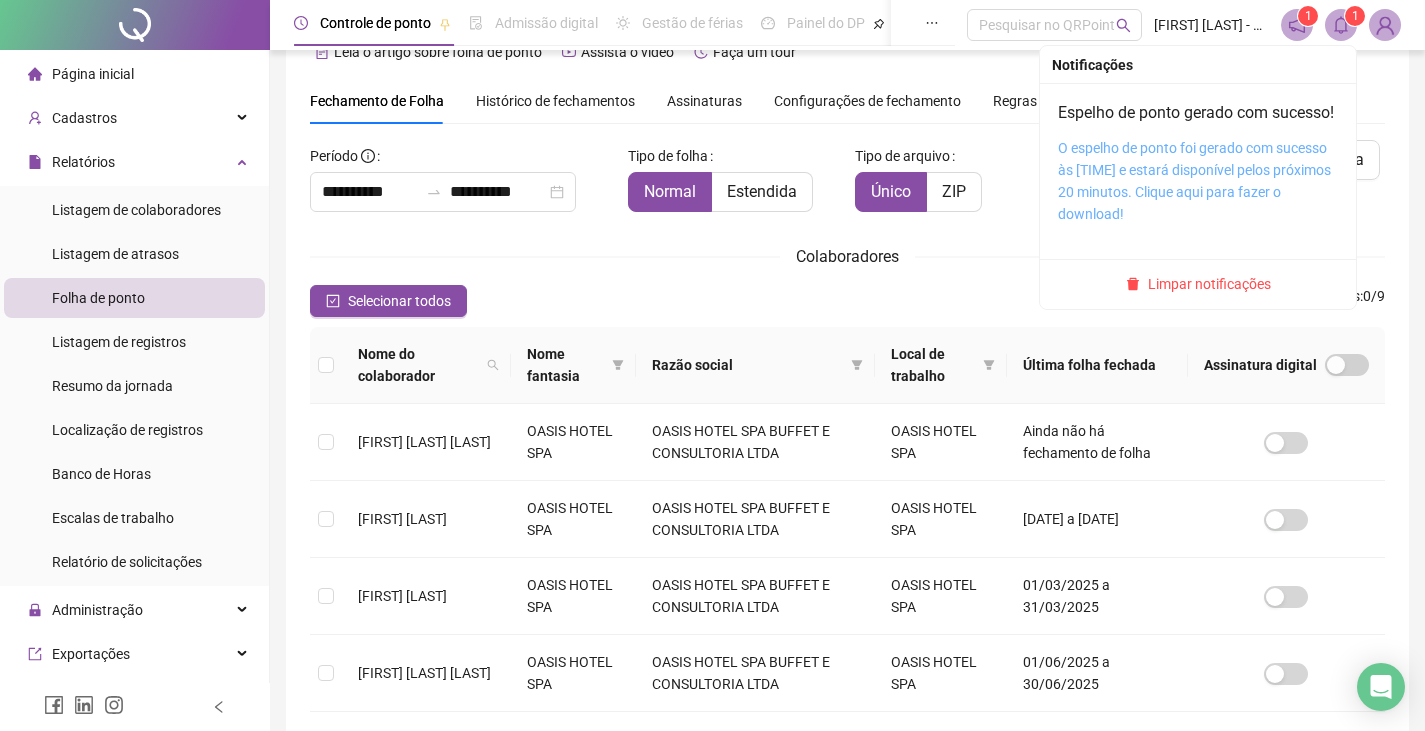 click on "O espelho de ponto foi gerado com sucesso às [TIME] e estará disponível pelos próximos 20 minutos.
Clique aqui para fazer o download!" at bounding box center [1194, 181] 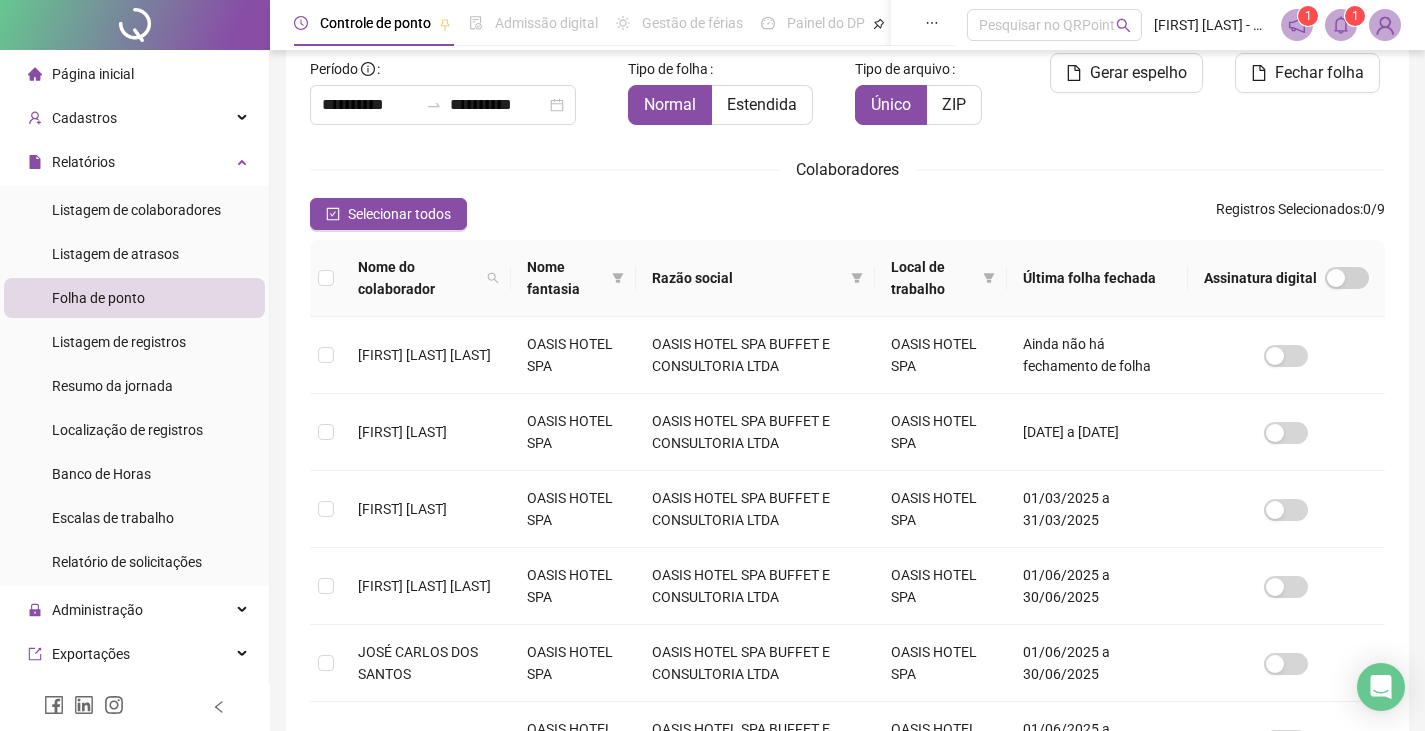 scroll, scrollTop: 146, scrollLeft: 0, axis: vertical 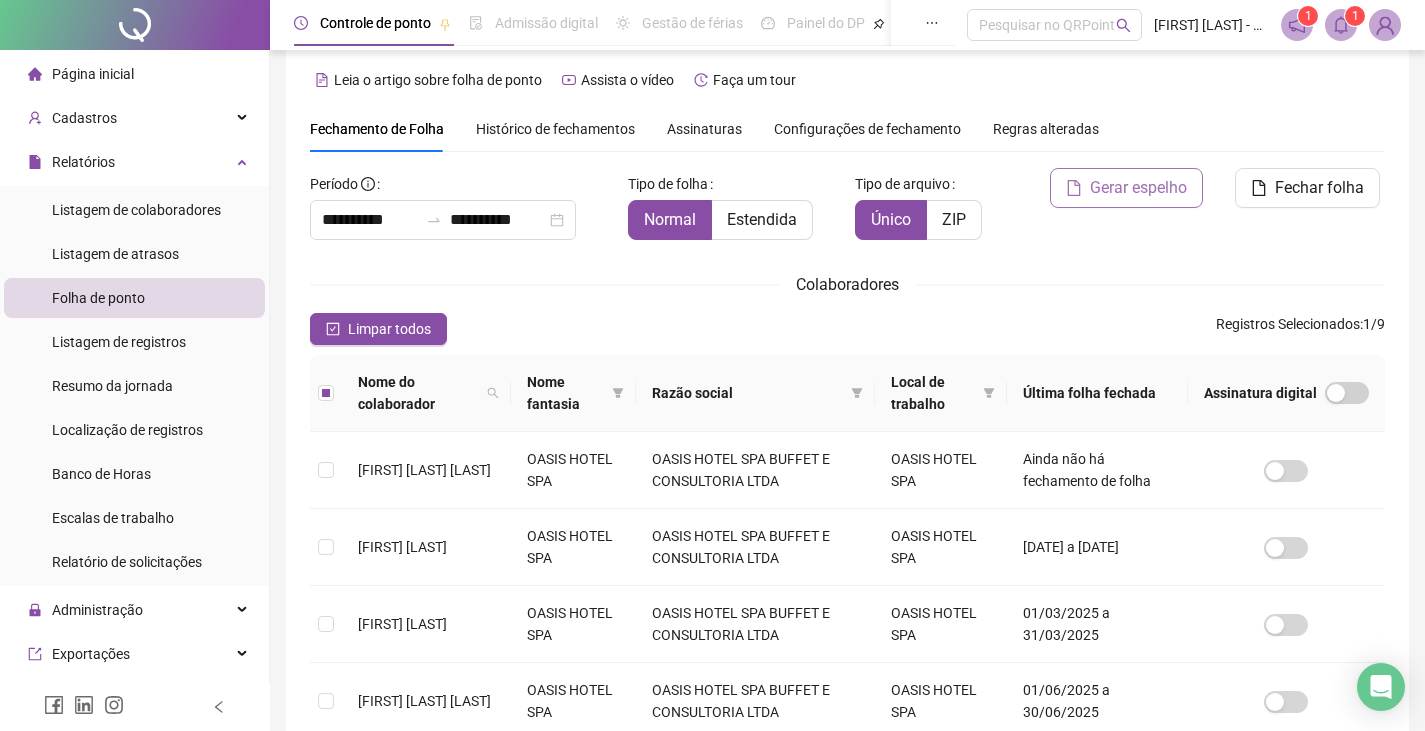 click on "Gerar espelho" at bounding box center (1138, 188) 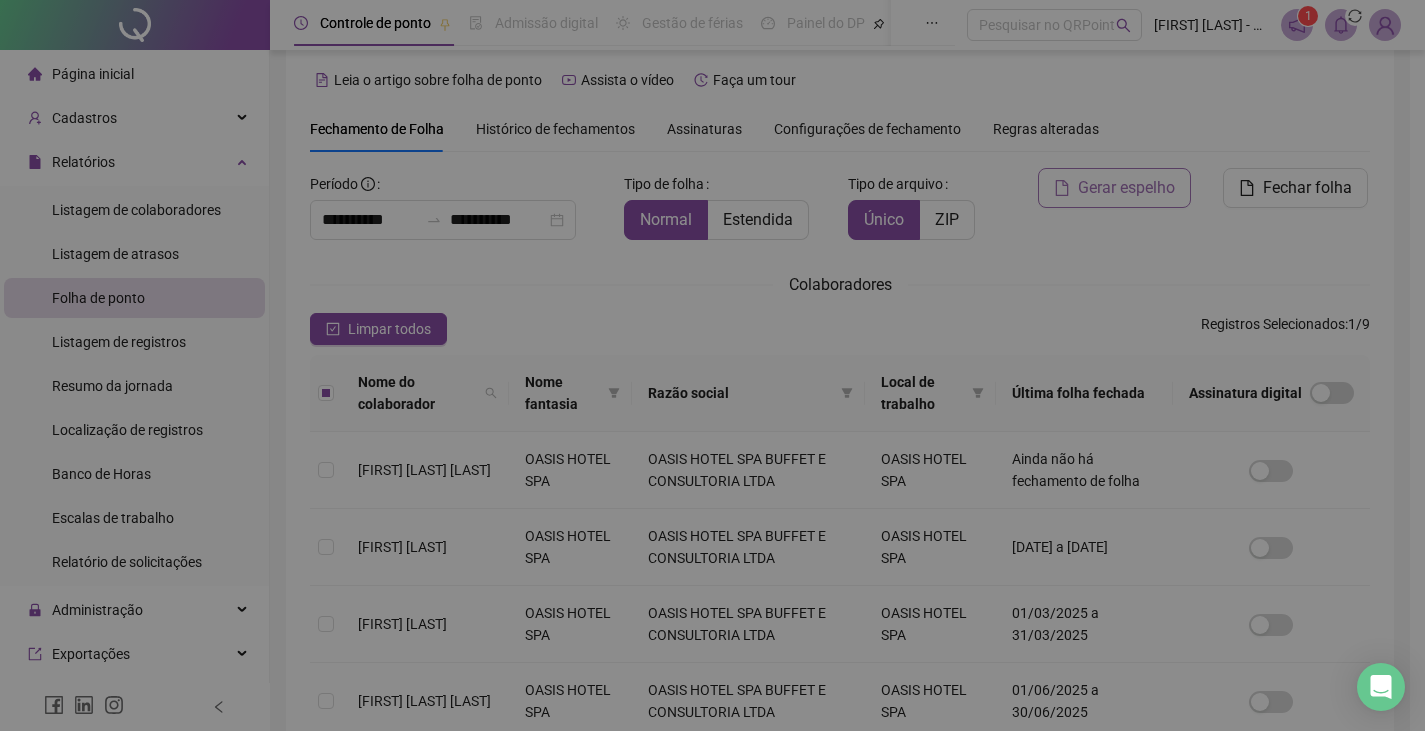 scroll, scrollTop: 44, scrollLeft: 0, axis: vertical 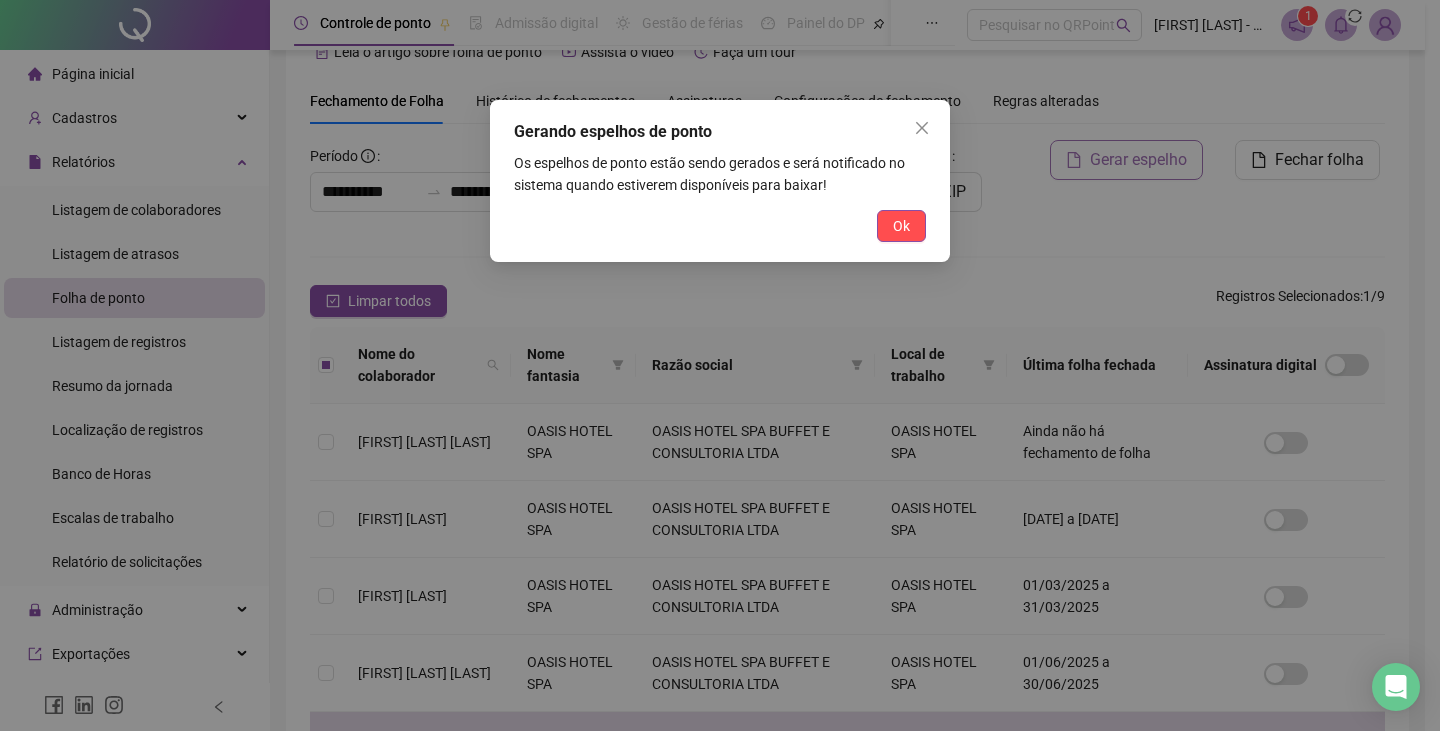 click on "Ok" at bounding box center [901, 226] 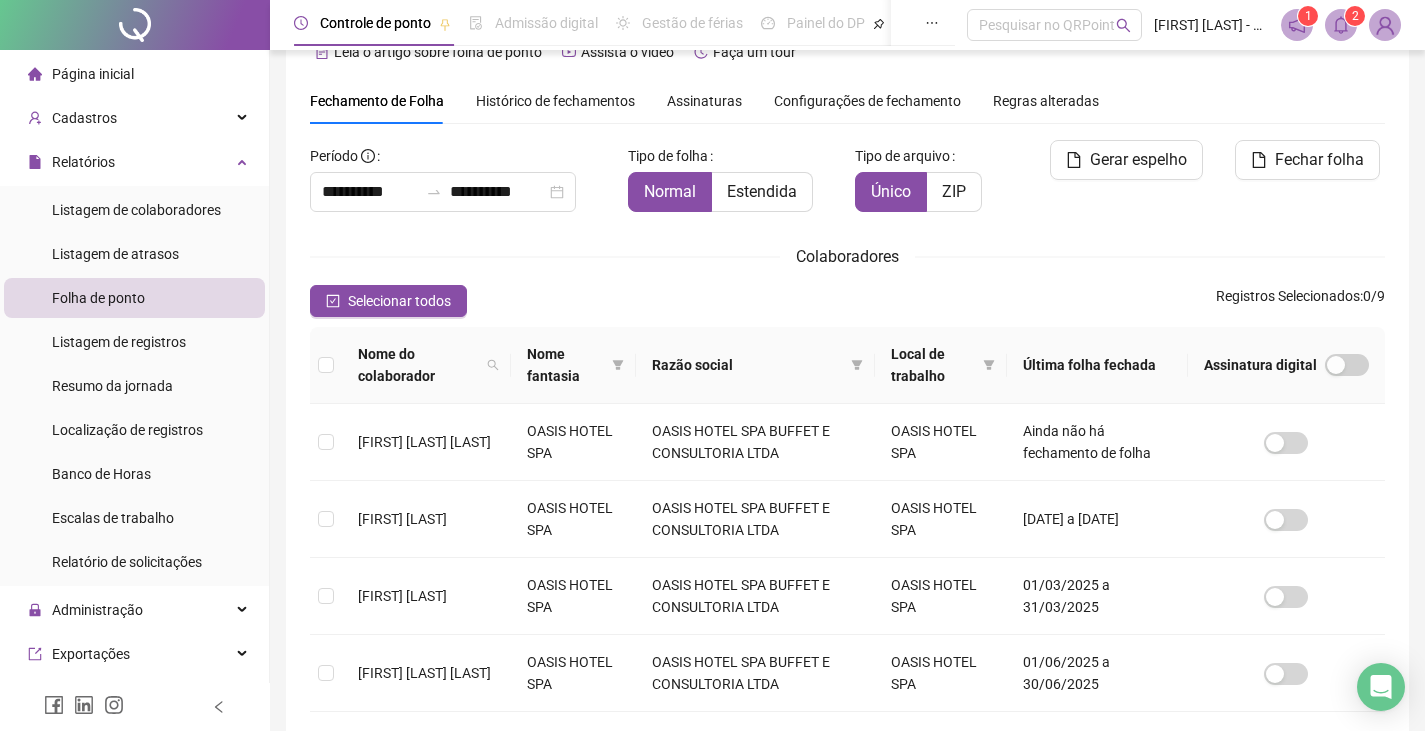 click at bounding box center [1385, 25] 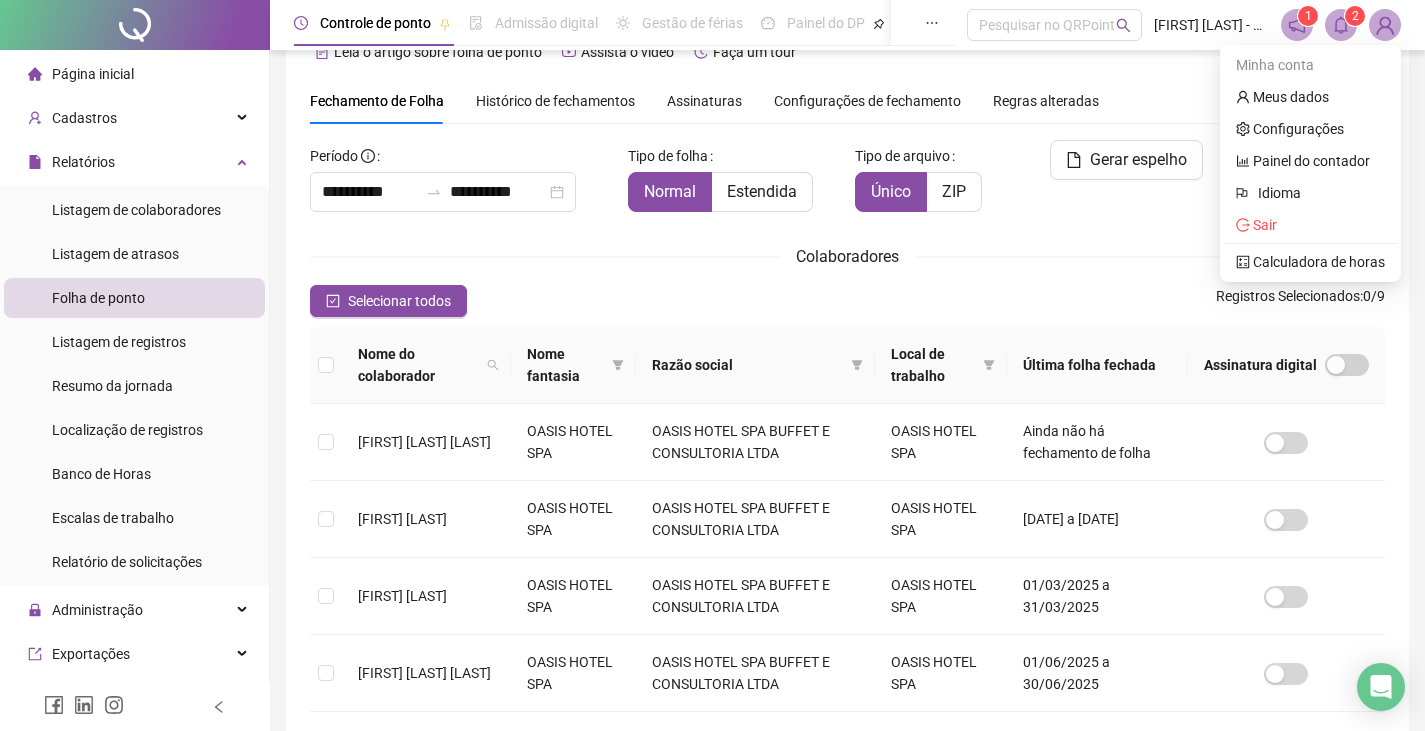 click at bounding box center (1385, 25) 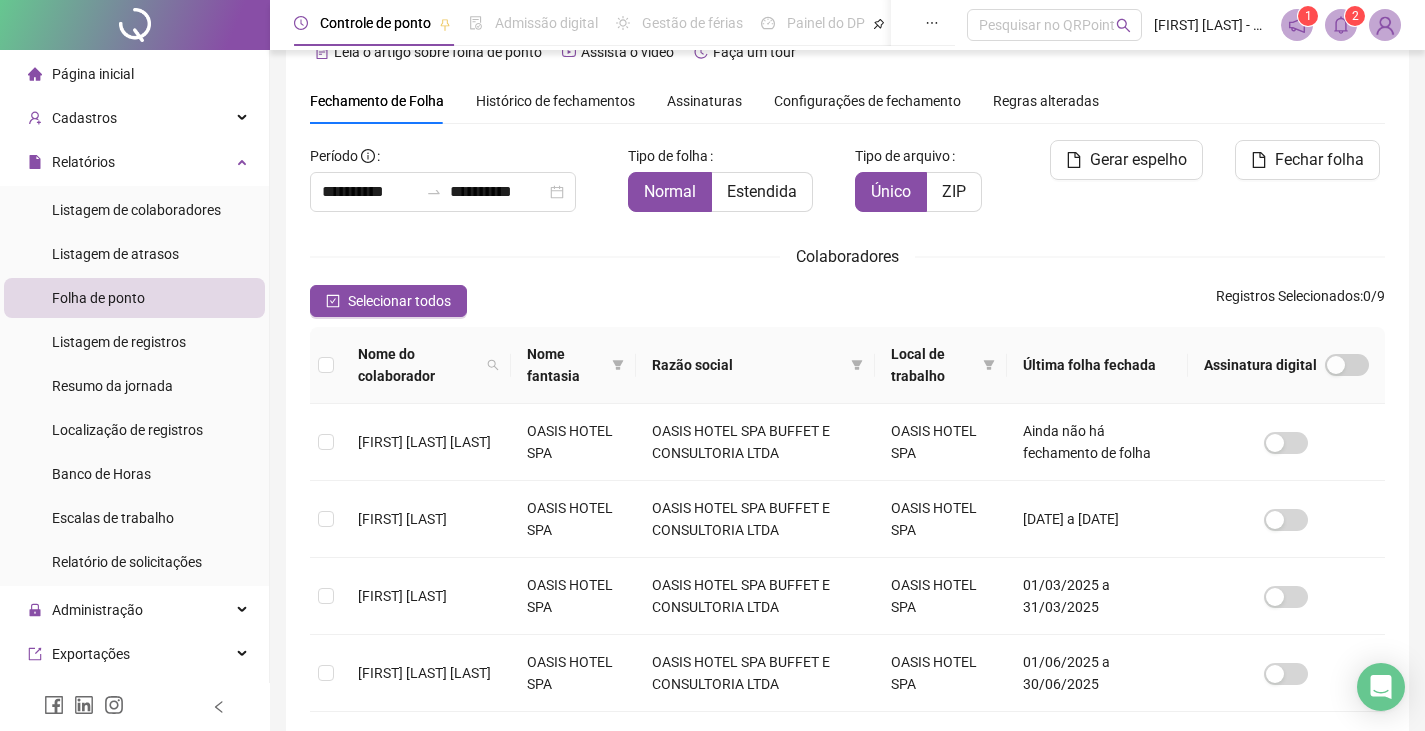 click on "2" at bounding box center [1355, 16] 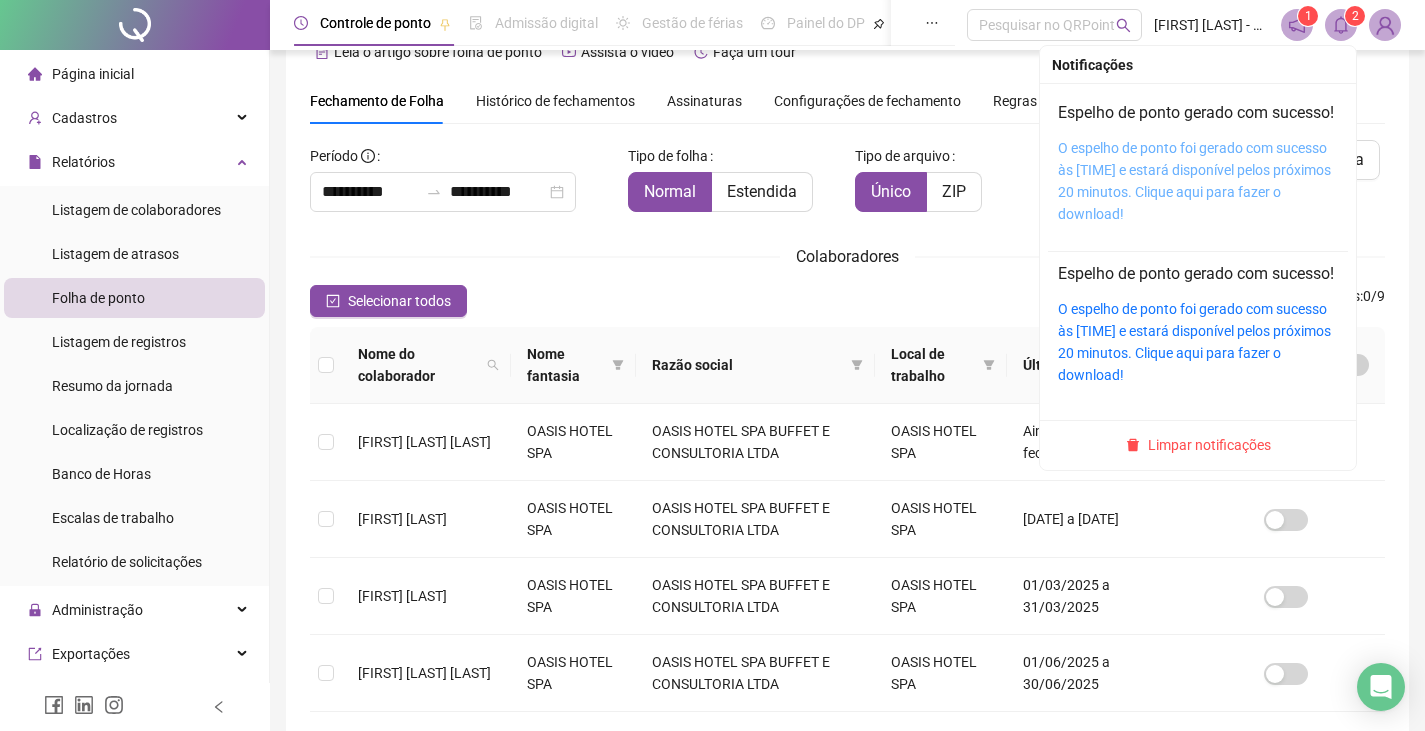 click on "O espelho de ponto foi gerado com sucesso às [TIME] e estará disponível pelos próximos 20 minutos.
Clique aqui para fazer o download!" at bounding box center (1194, 181) 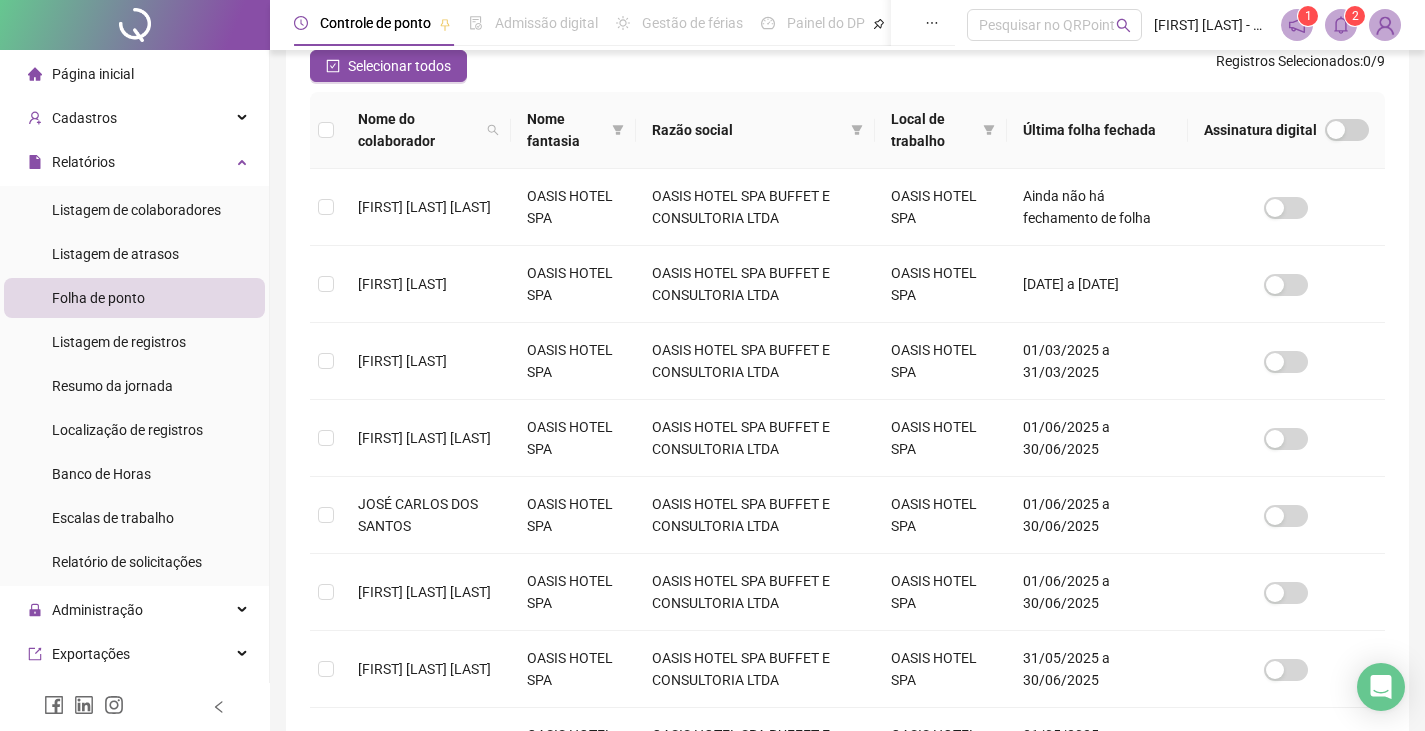 scroll, scrollTop: 277, scrollLeft: 0, axis: vertical 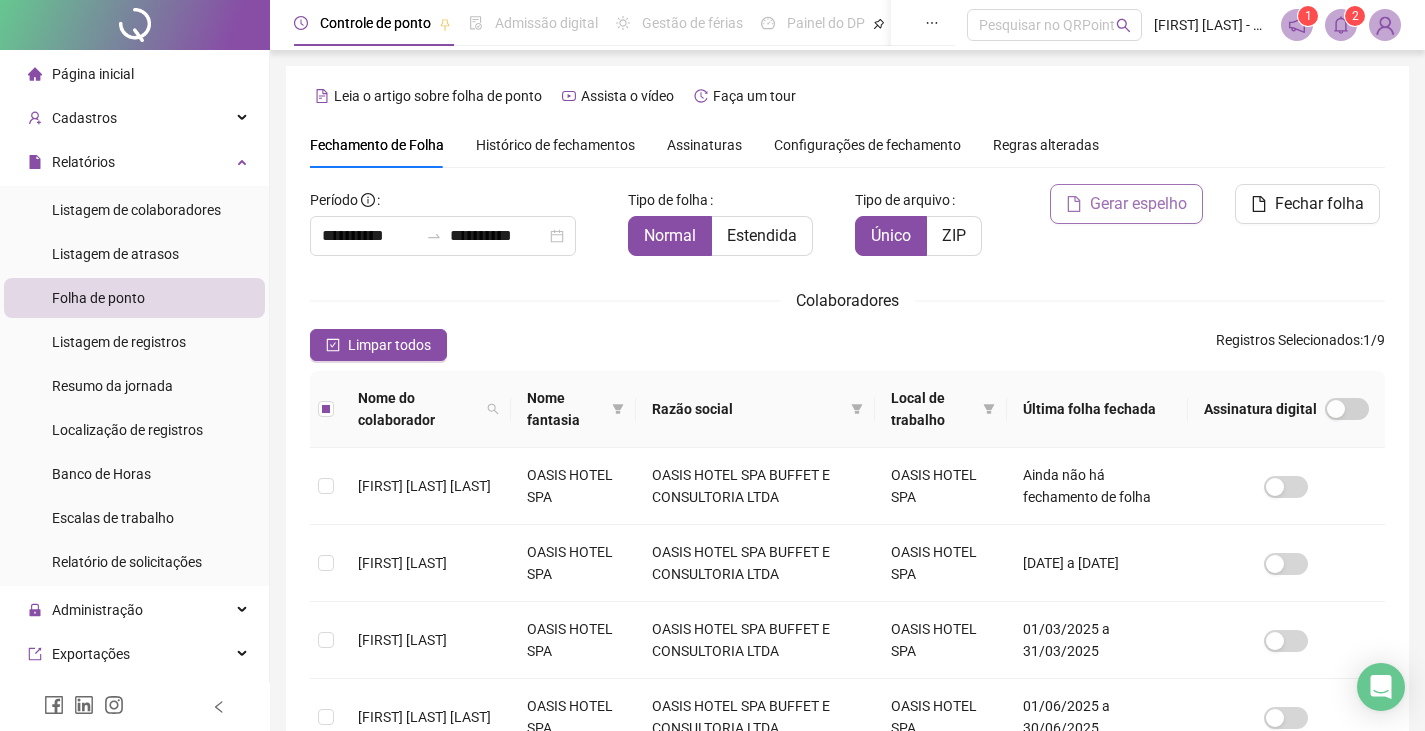click on "Gerar espelho" at bounding box center [1138, 204] 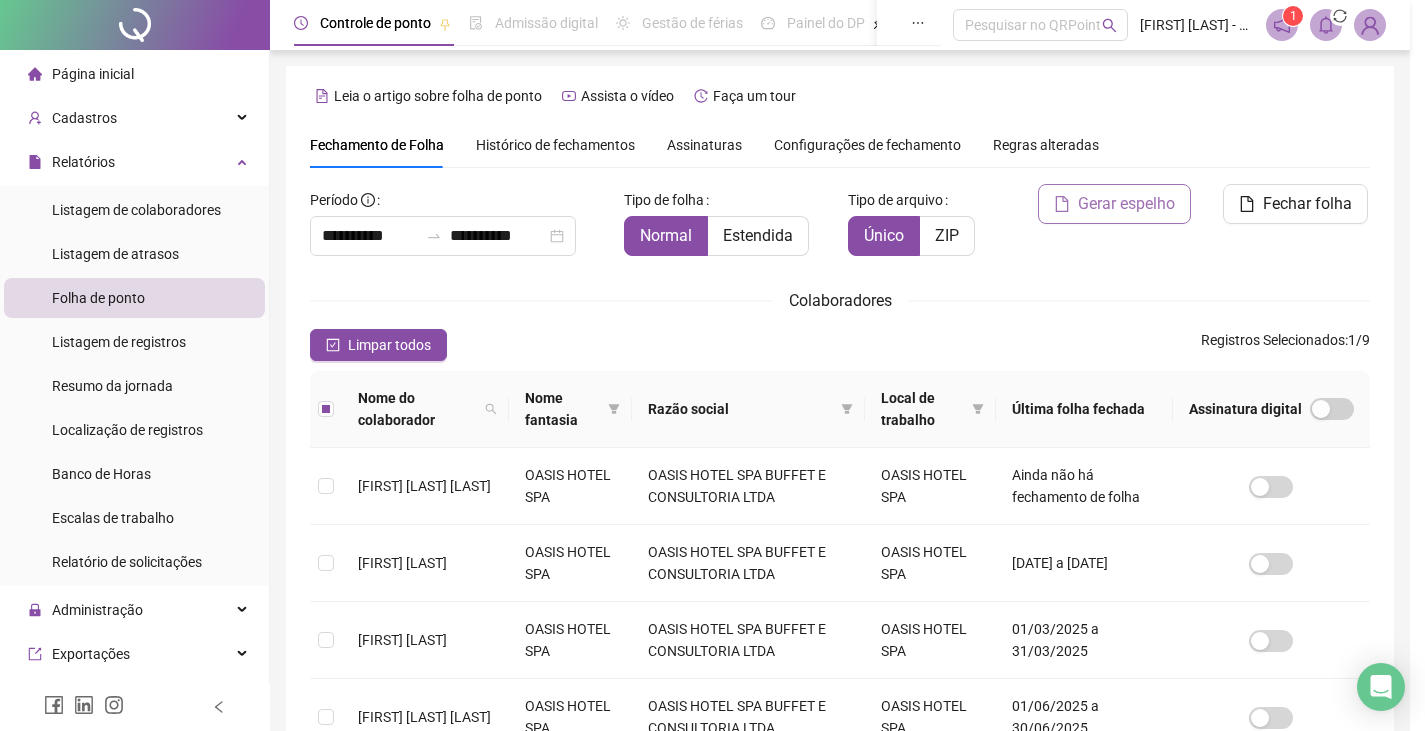 scroll, scrollTop: 44, scrollLeft: 0, axis: vertical 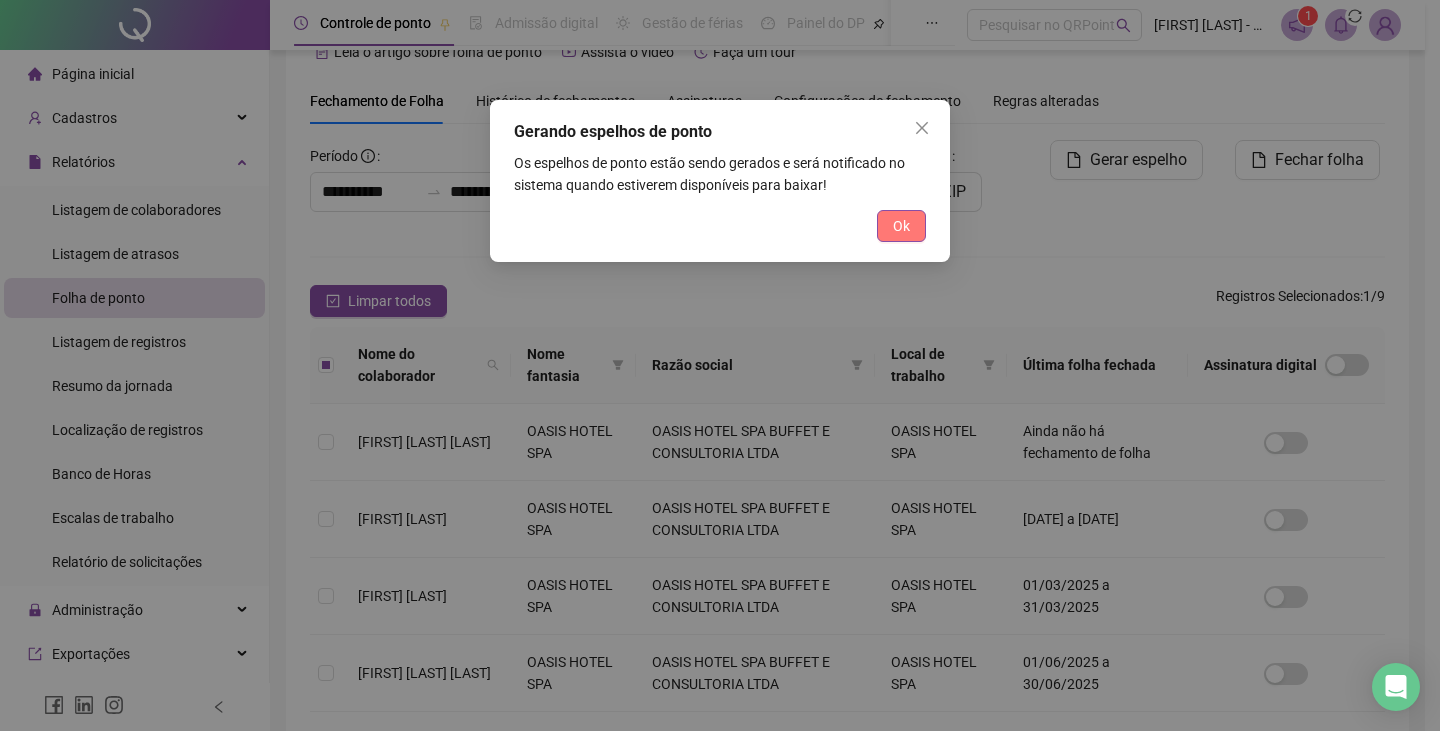 click on "Ok" at bounding box center [901, 226] 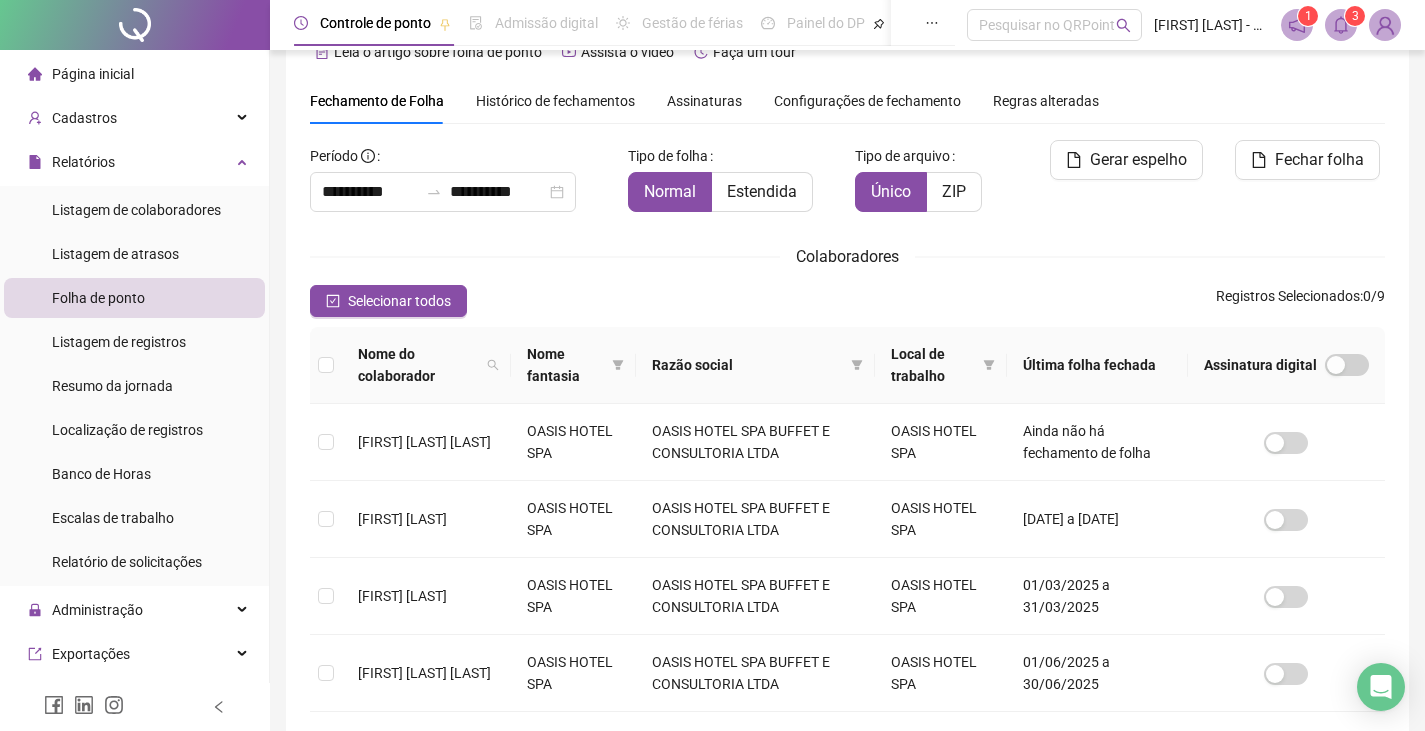 click 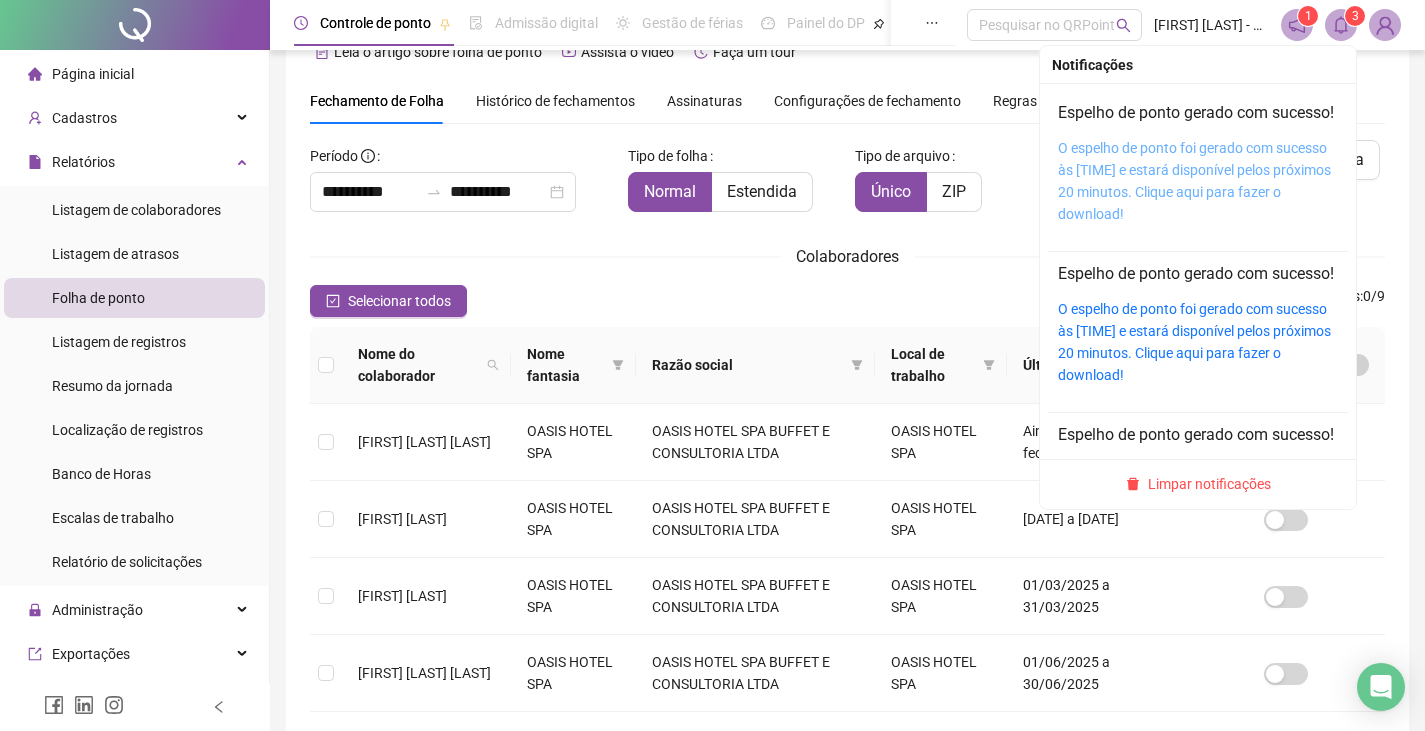 click on "O espelho de ponto foi gerado com sucesso às [TIME] e estará disponível pelos próximos 20 minutos.
Clique aqui para fazer o download!" at bounding box center (1194, 181) 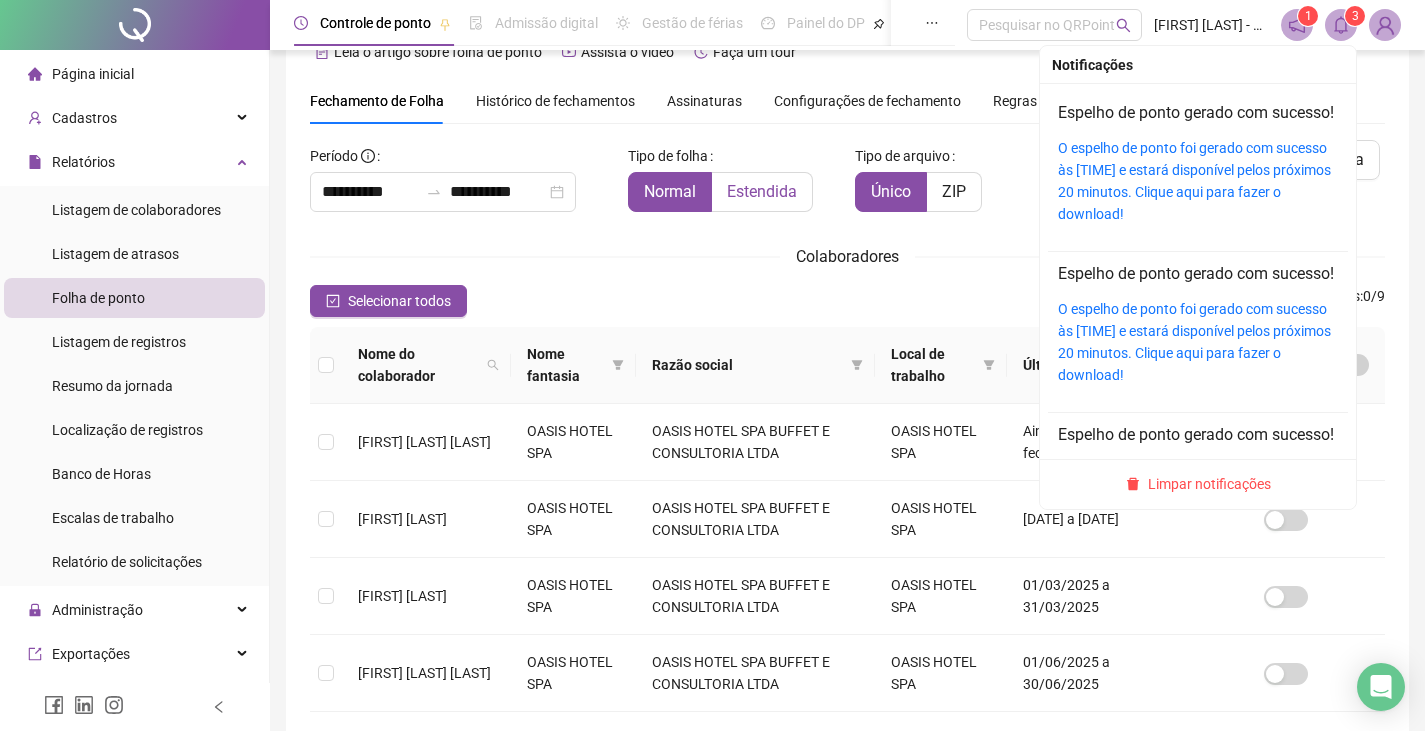 click on "Estendida" at bounding box center (762, 192) 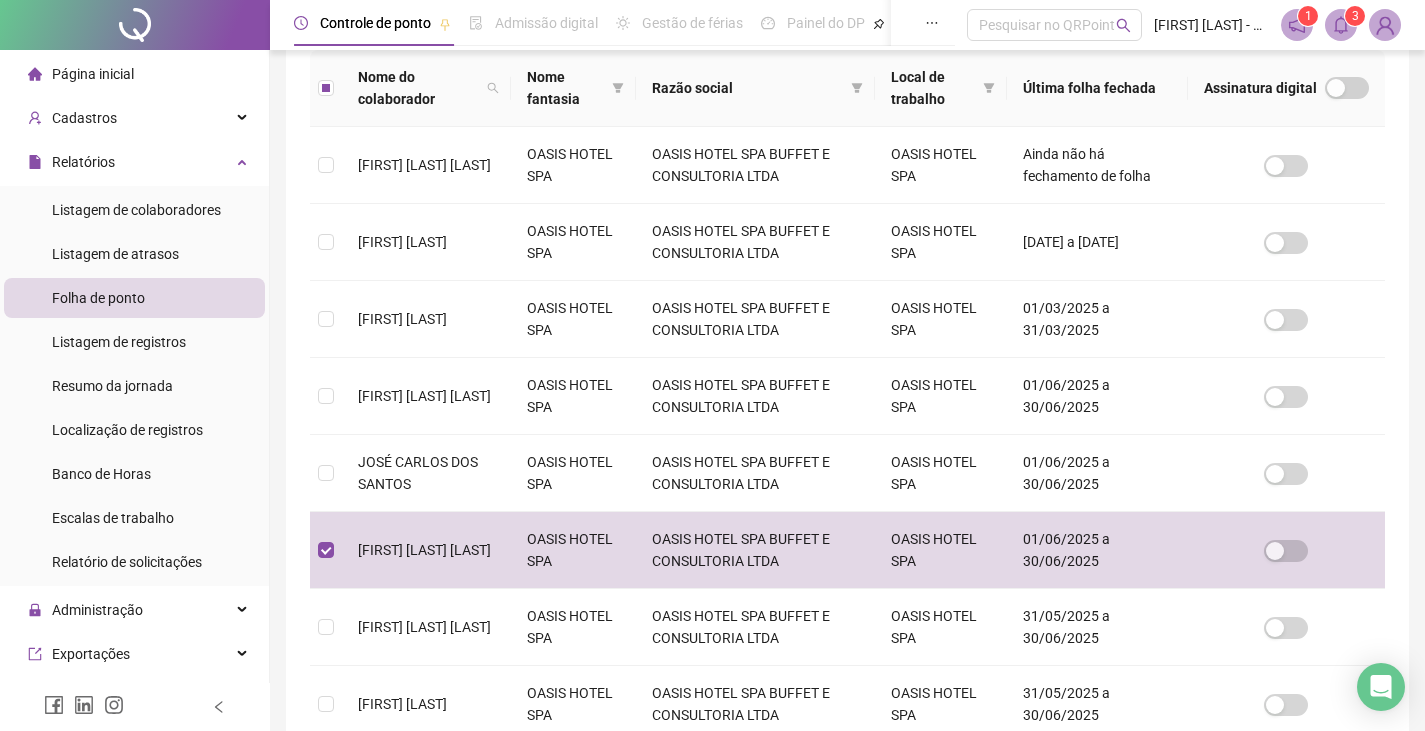 scroll, scrollTop: 44, scrollLeft: 0, axis: vertical 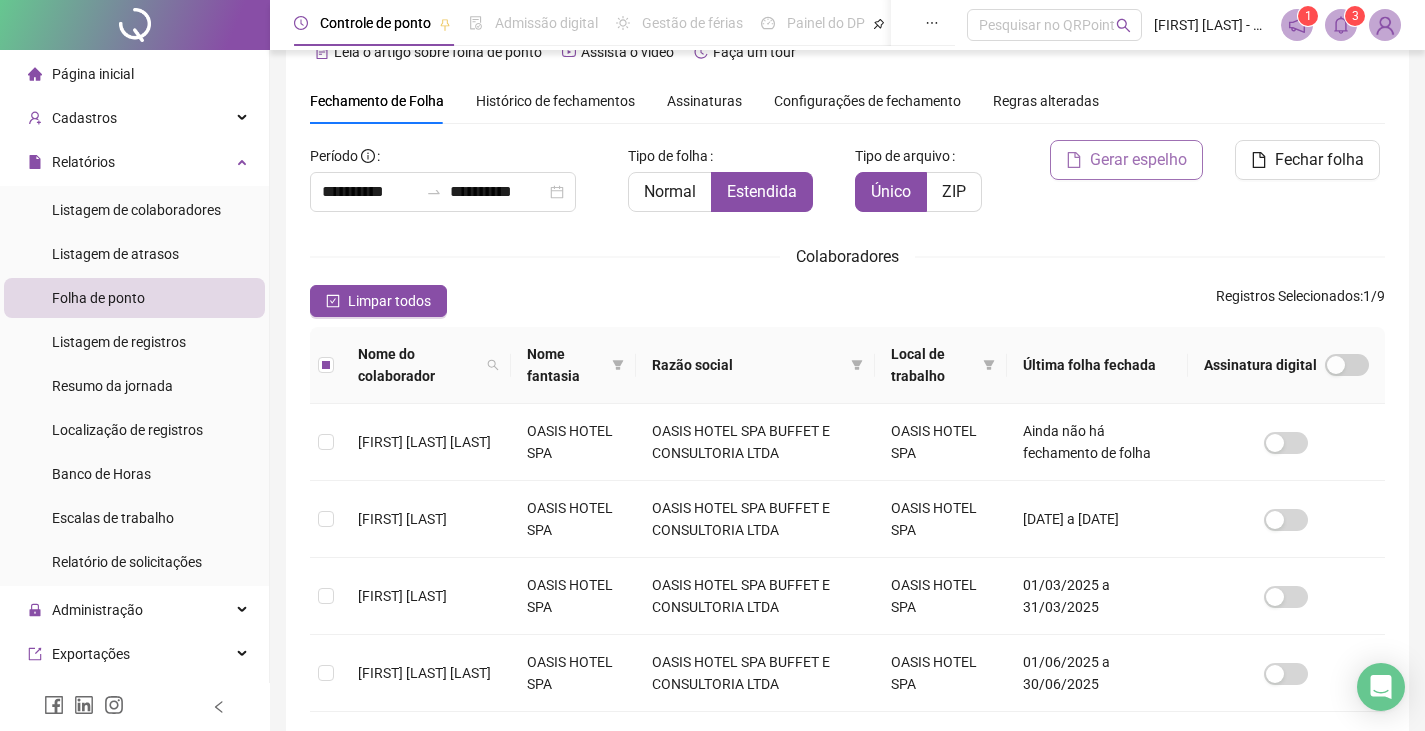 click on "Gerar espelho" at bounding box center (1138, 160) 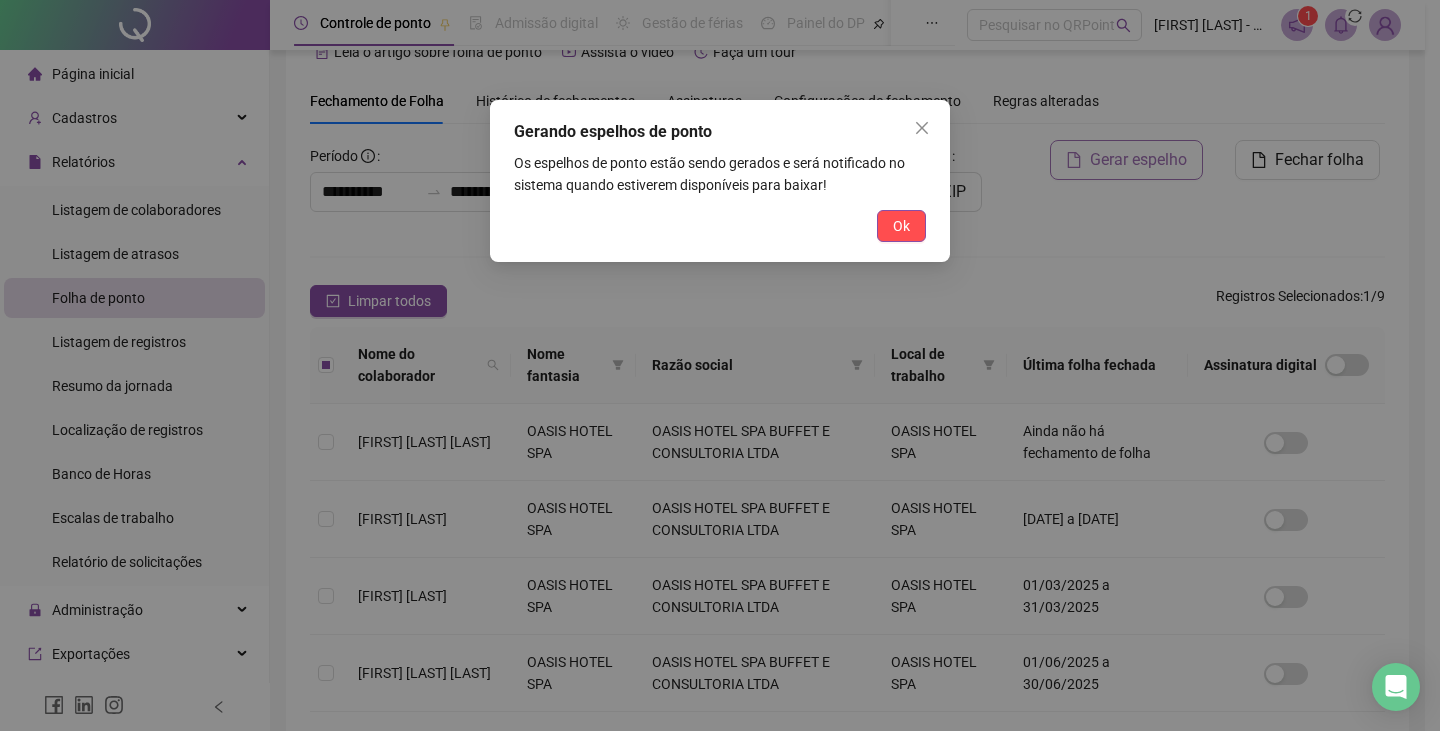 click on "Ok" at bounding box center [901, 226] 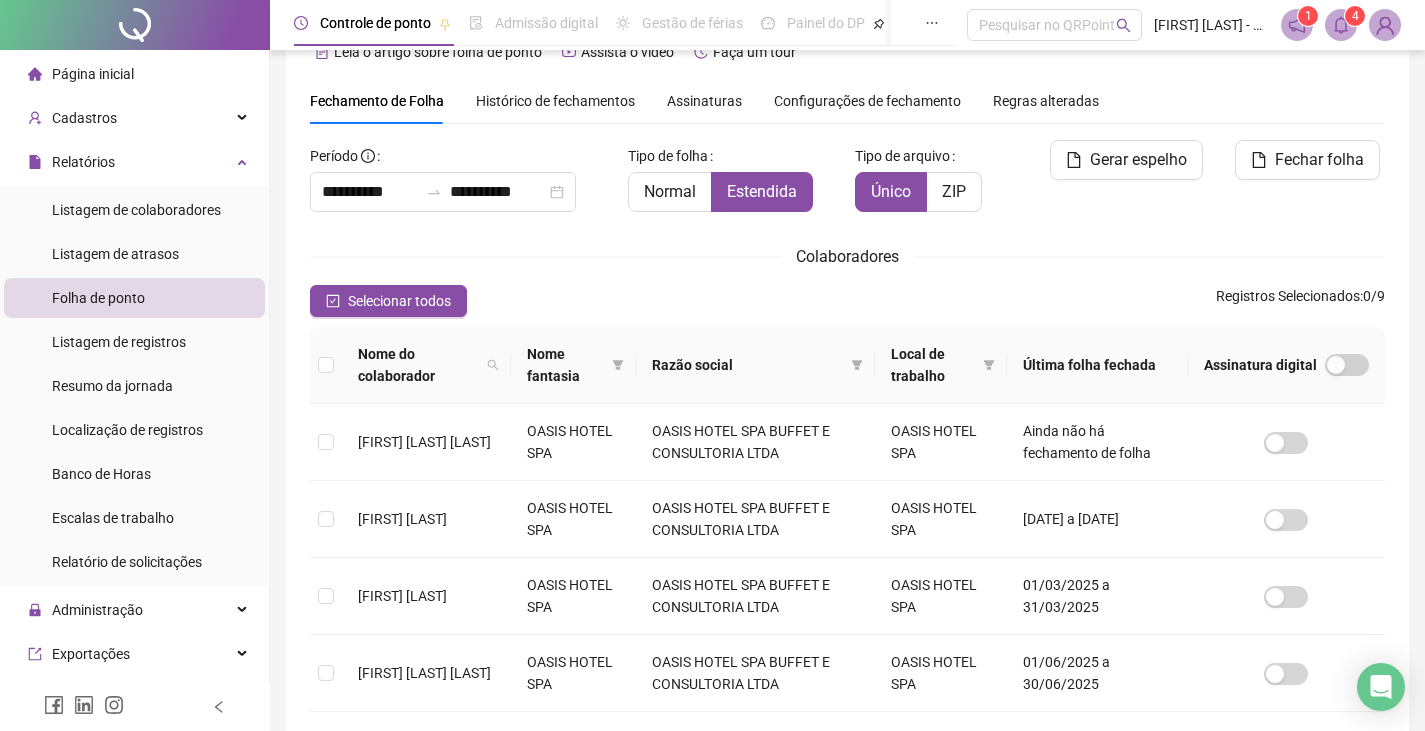 click 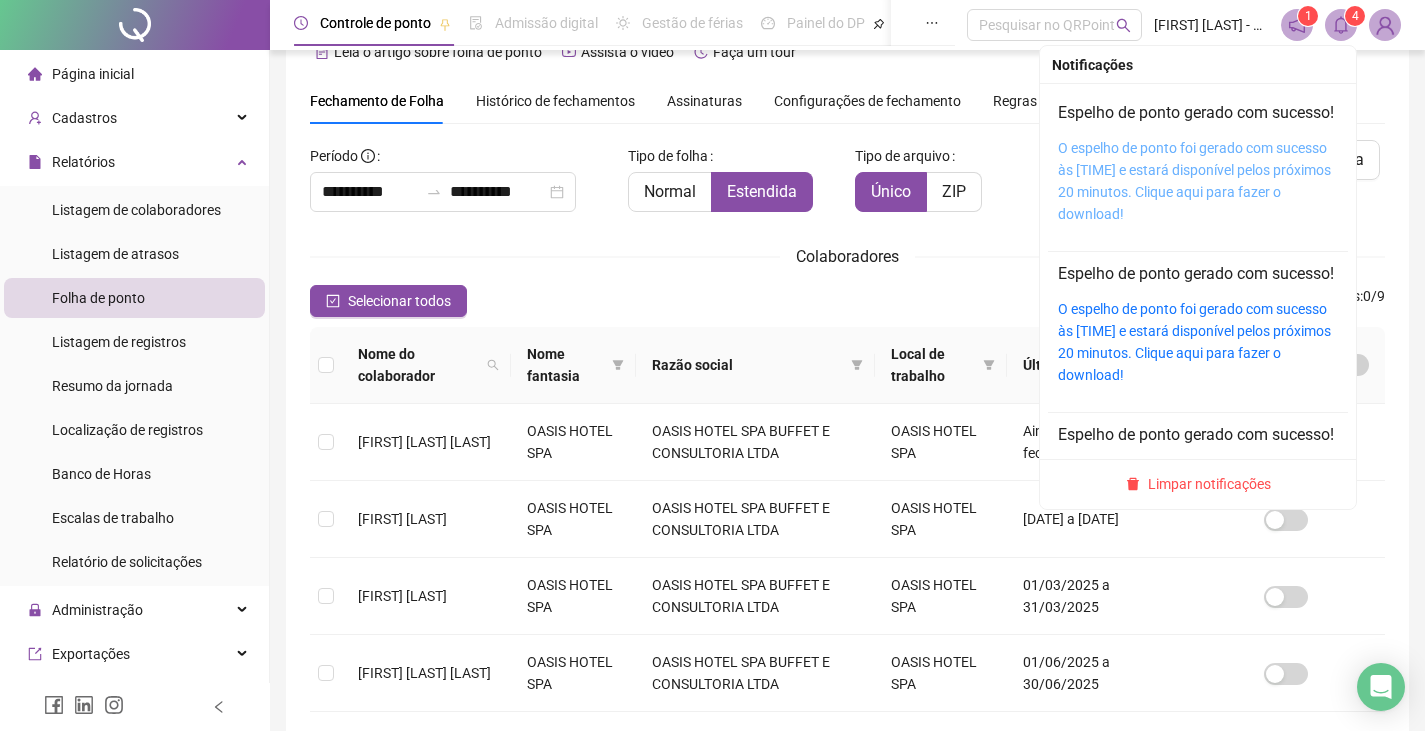 click on "O espelho de ponto foi gerado com sucesso às [TIME] e estará disponível pelos próximos 20 minutos.
Clique aqui para fazer o download!" at bounding box center [1194, 181] 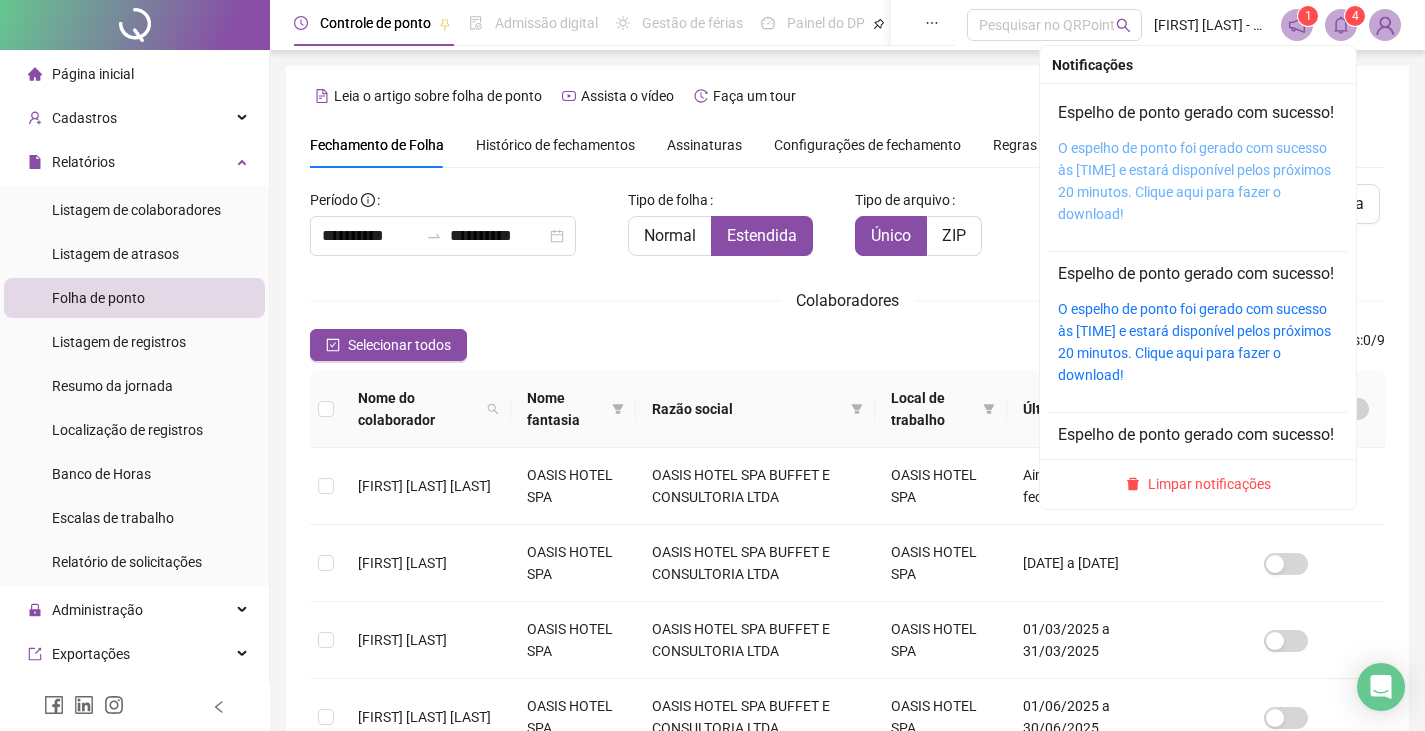 scroll, scrollTop: 1, scrollLeft: 0, axis: vertical 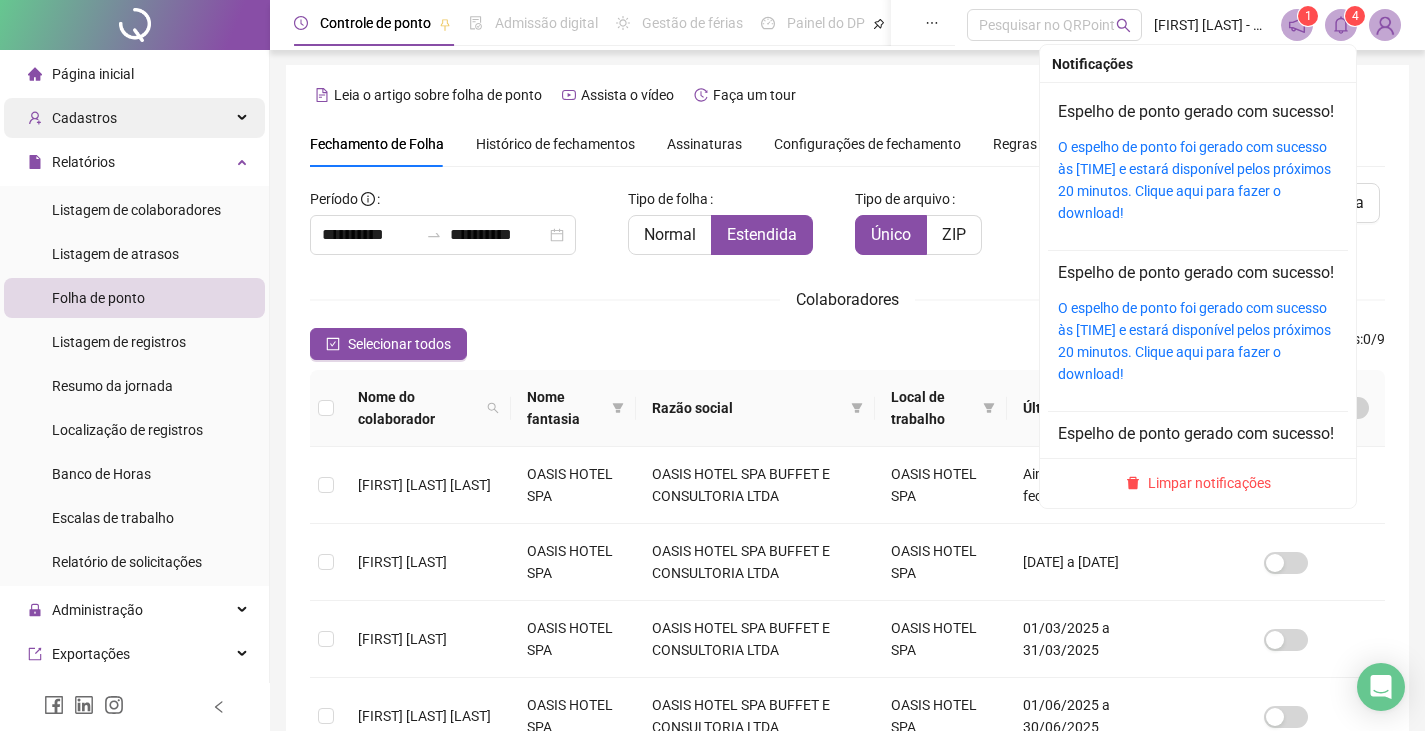 click on "Cadastros" at bounding box center [134, 118] 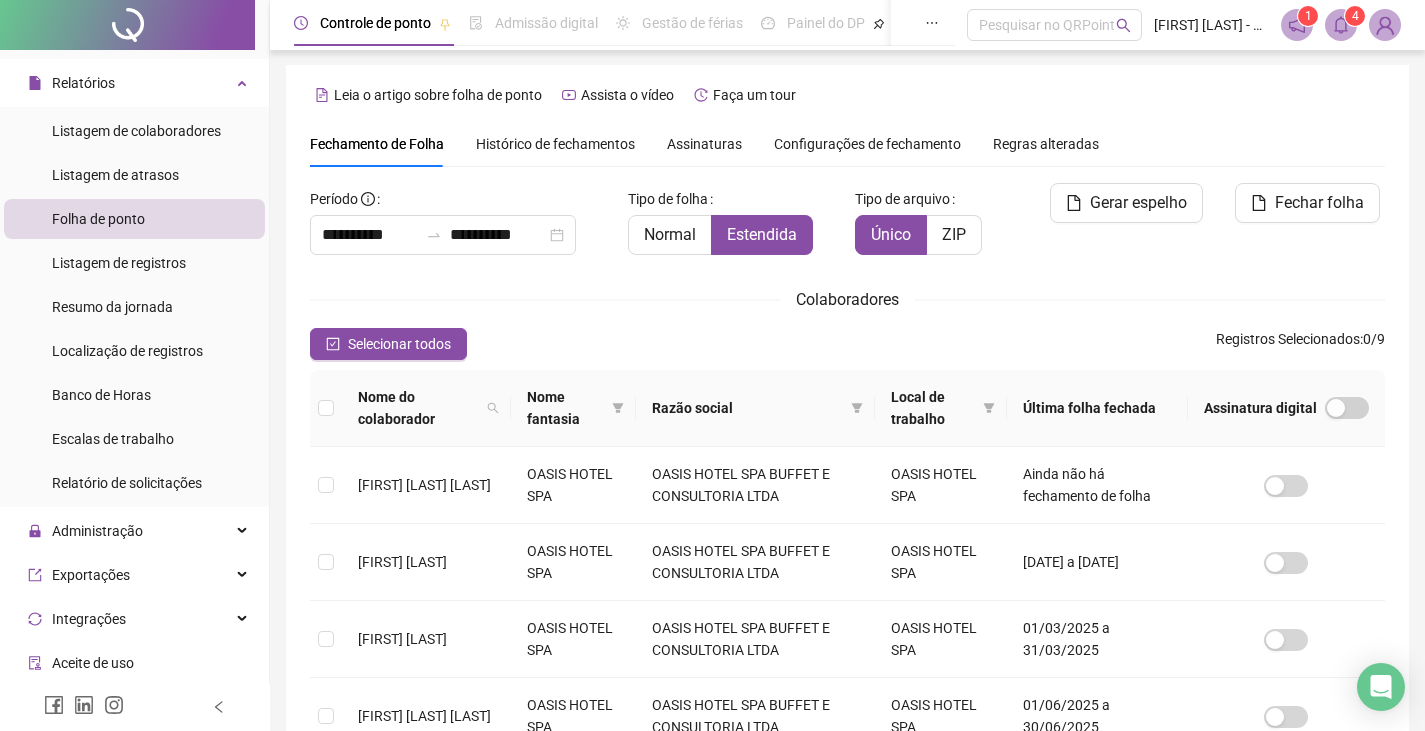 scroll, scrollTop: 405, scrollLeft: 0, axis: vertical 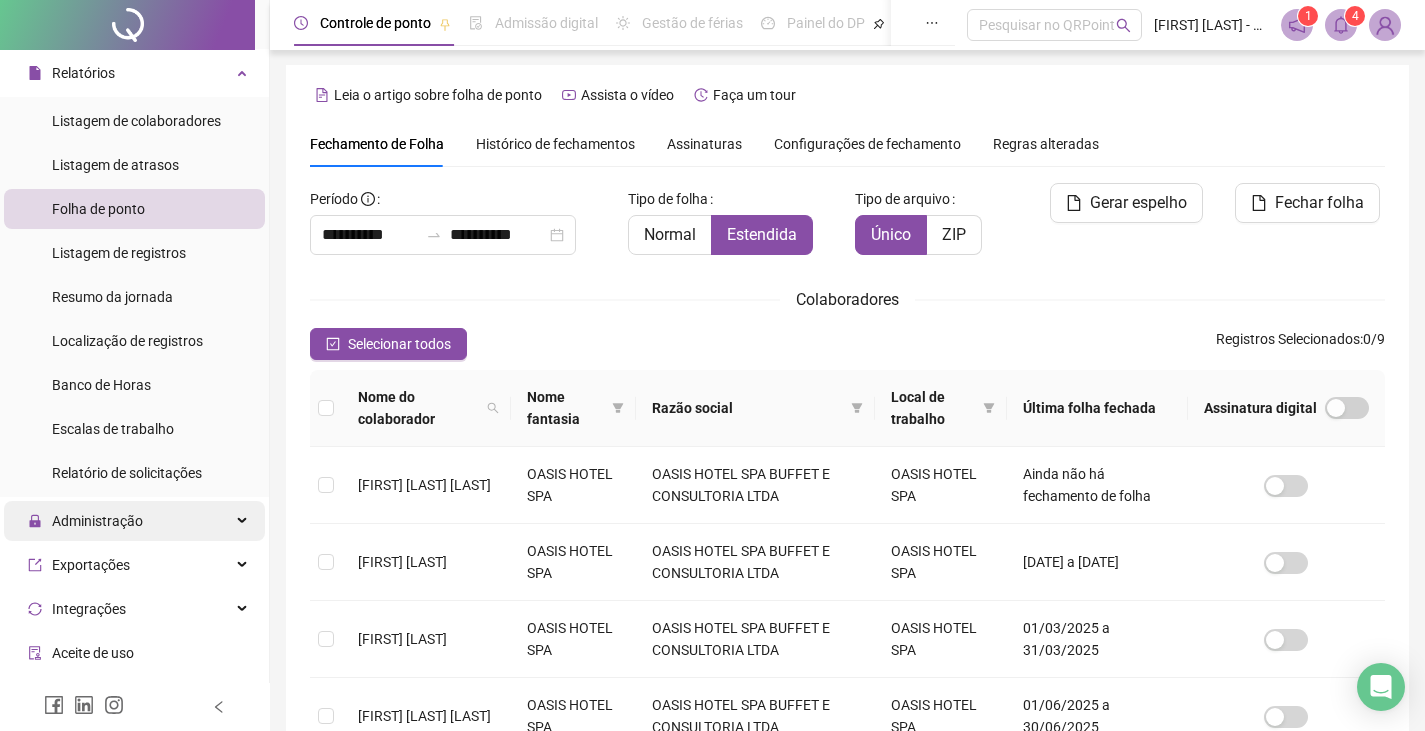 click on "Administração" at bounding box center [134, 521] 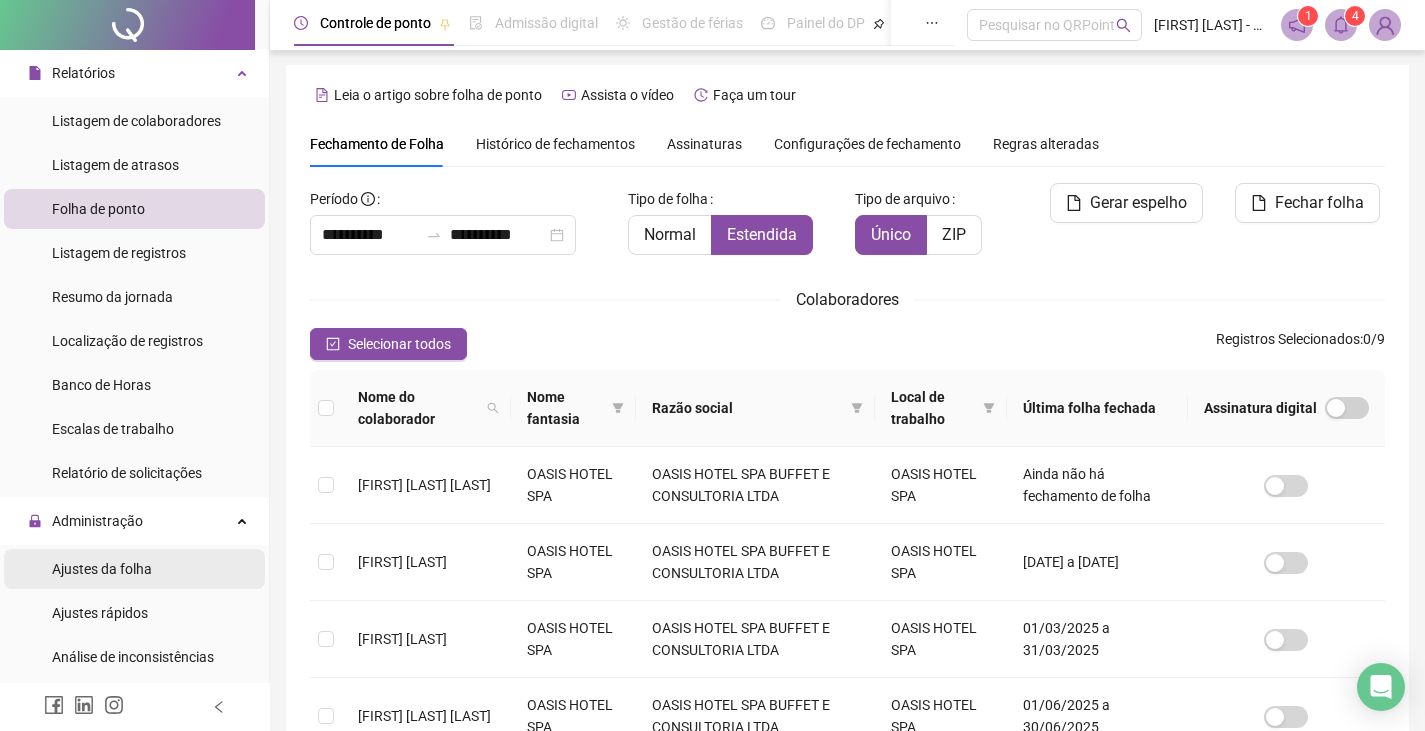 click on "Ajustes da folha" at bounding box center [102, 569] 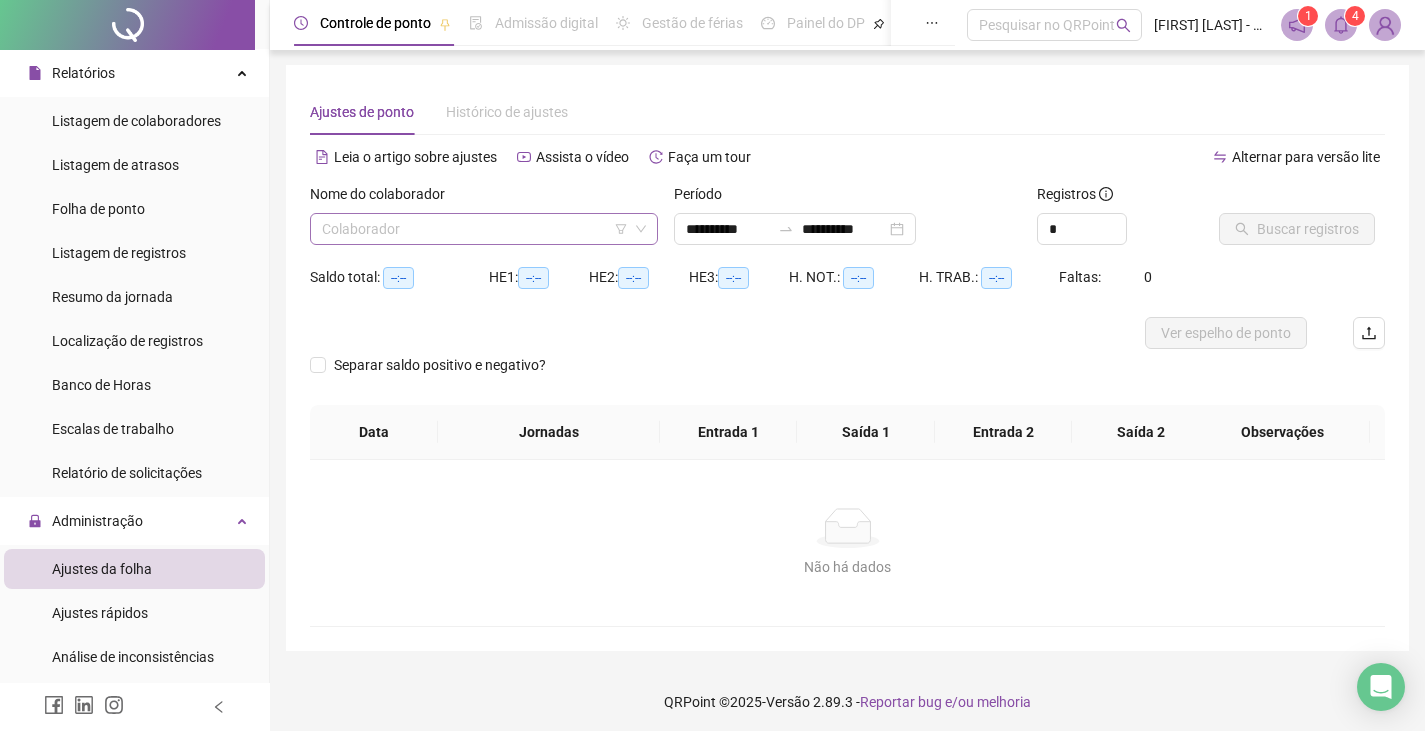 click at bounding box center [475, 229] 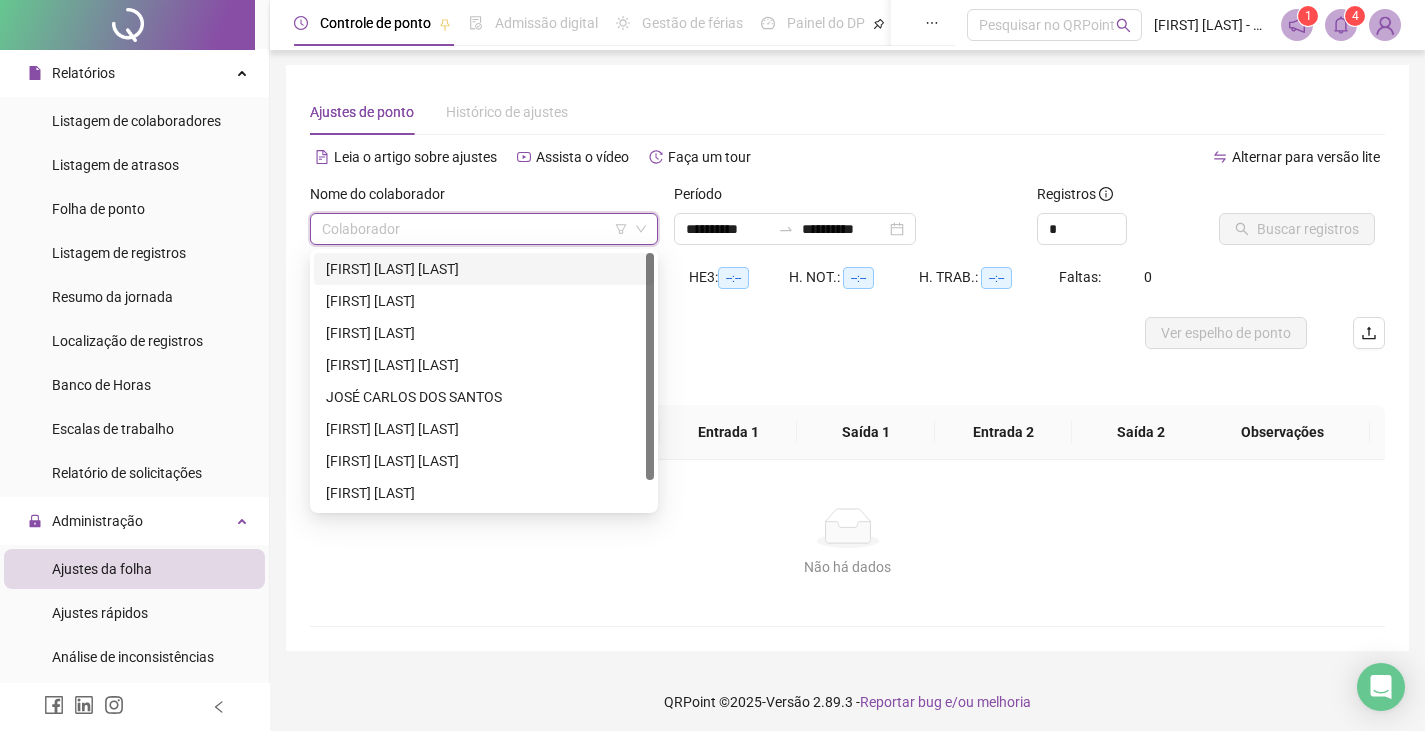click on "[FIRST] [LAST] [LAST]" at bounding box center (484, 429) 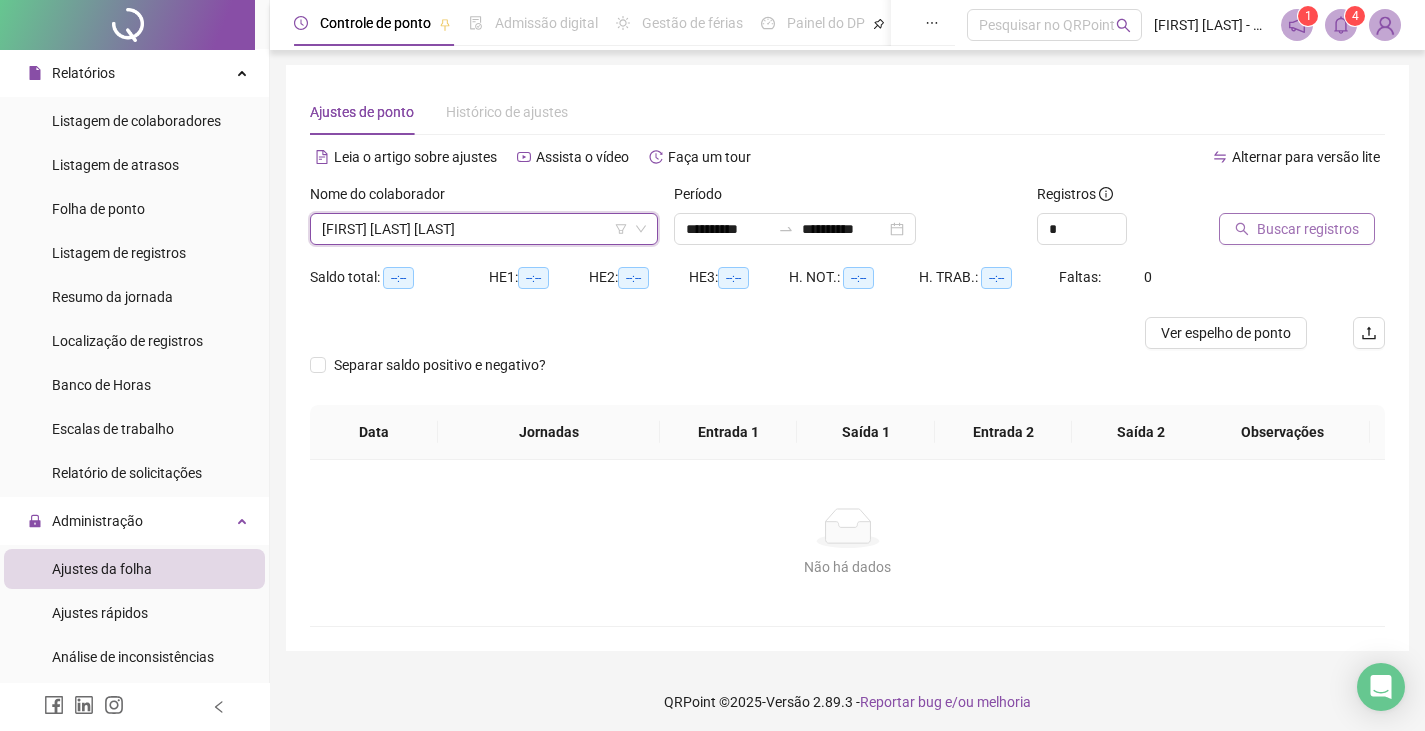 click on "Buscar registros" at bounding box center [1308, 229] 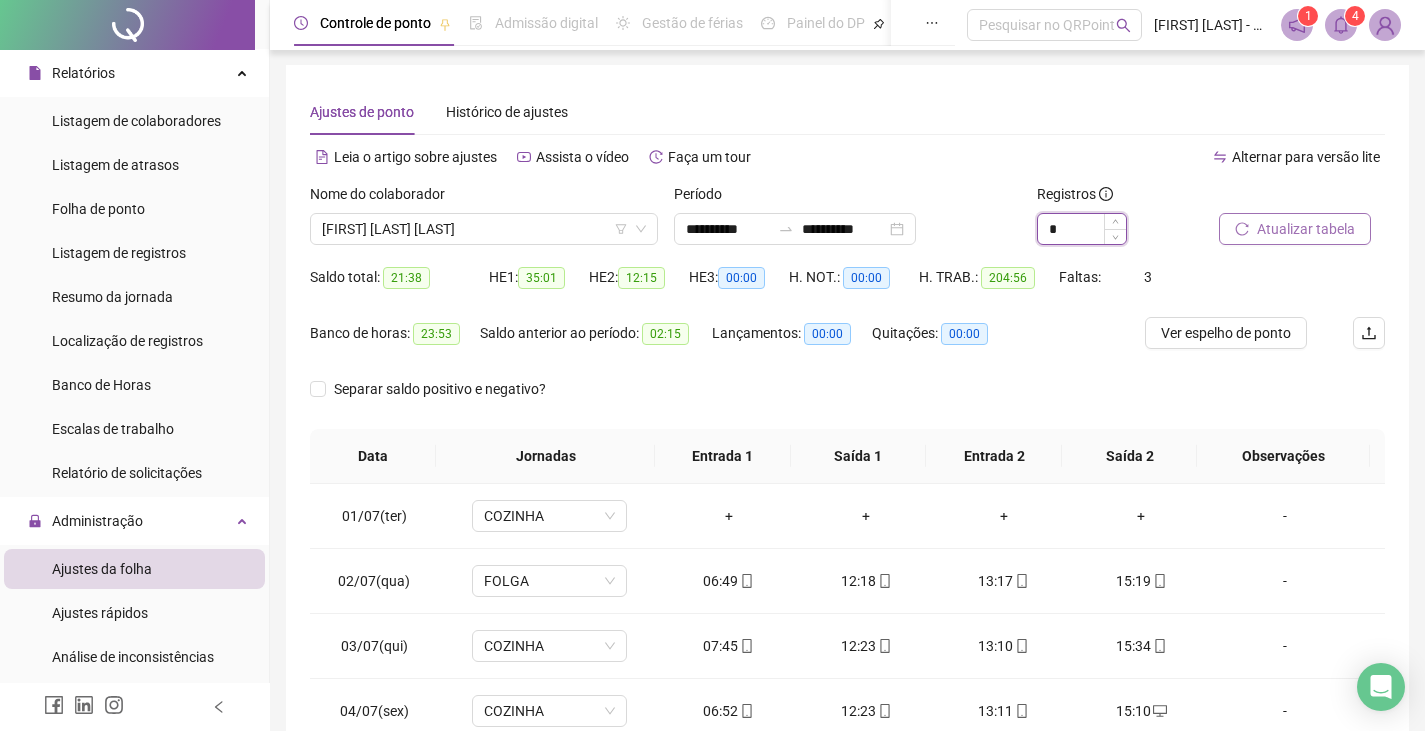 click on "*" at bounding box center [1082, 229] 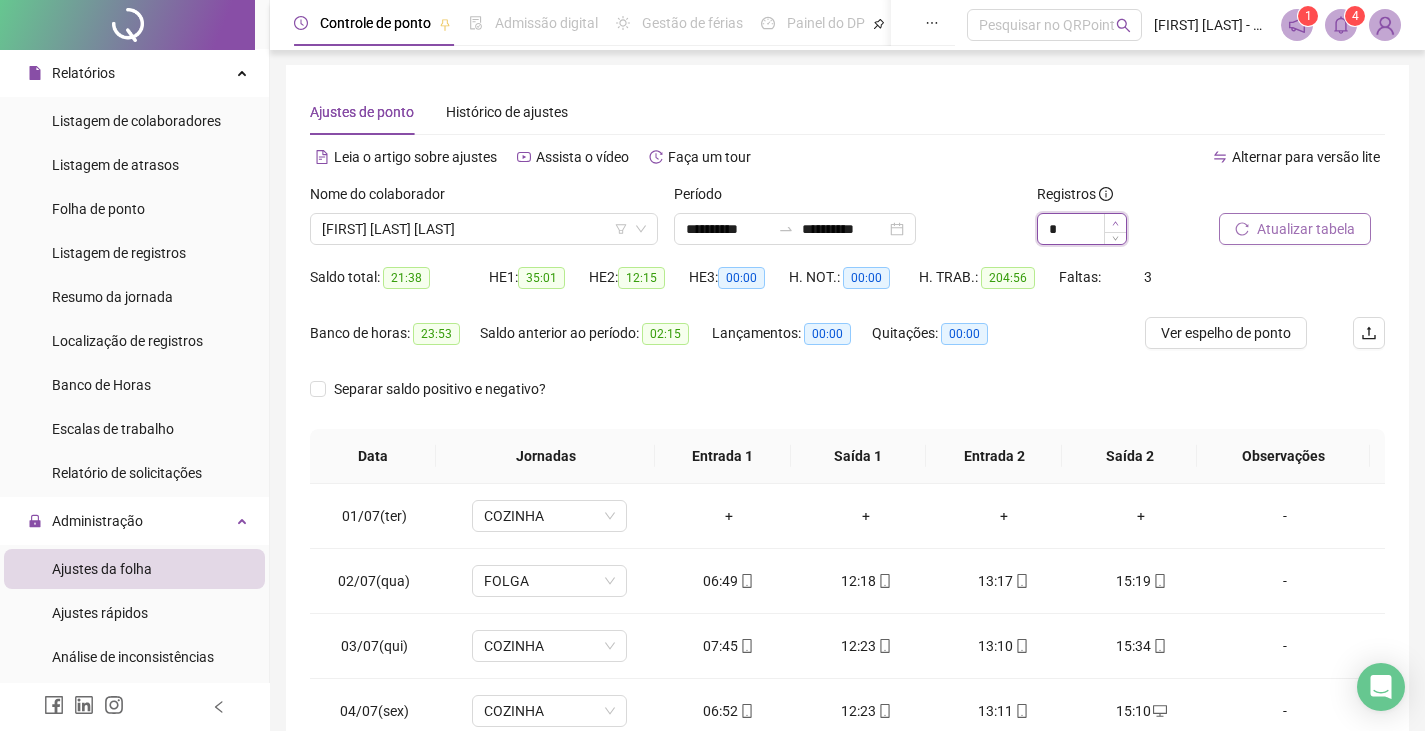click 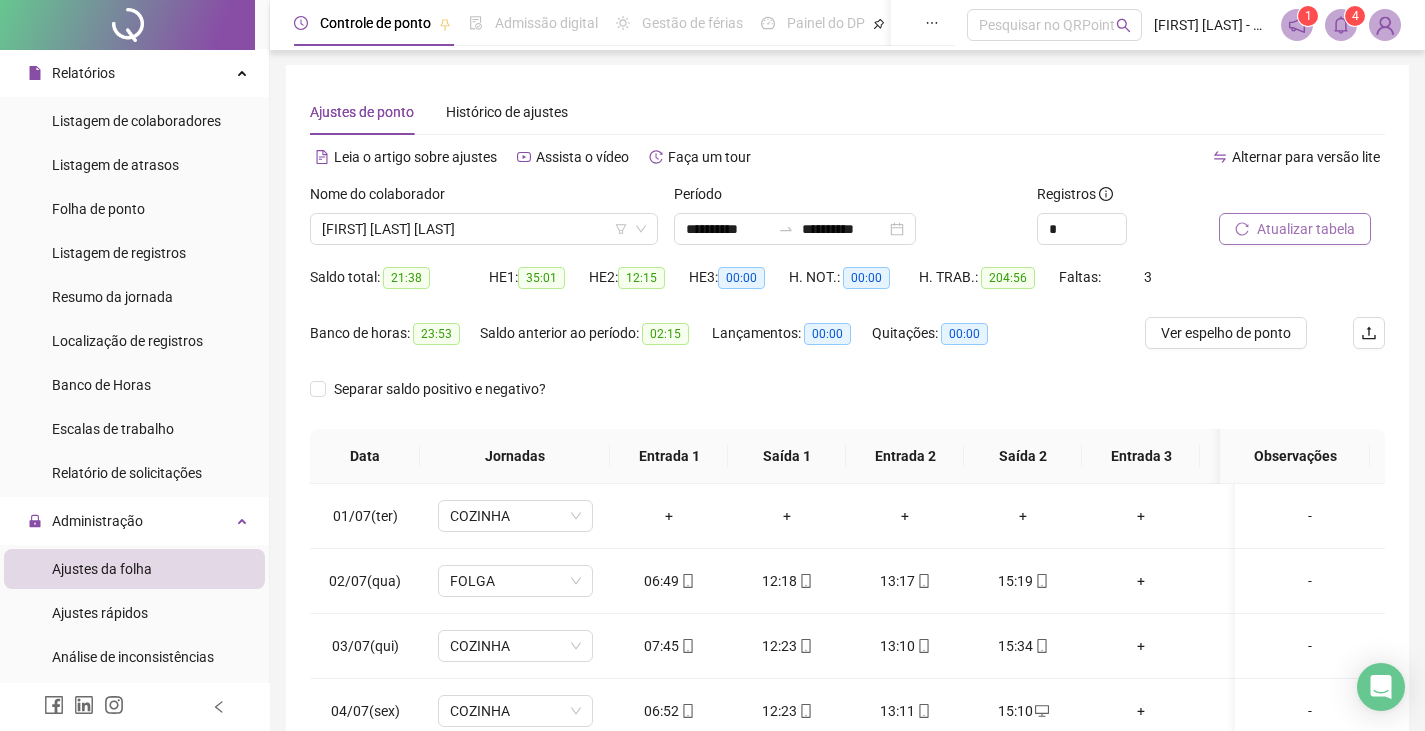 click on "Atualizar tabela" at bounding box center [1306, 229] 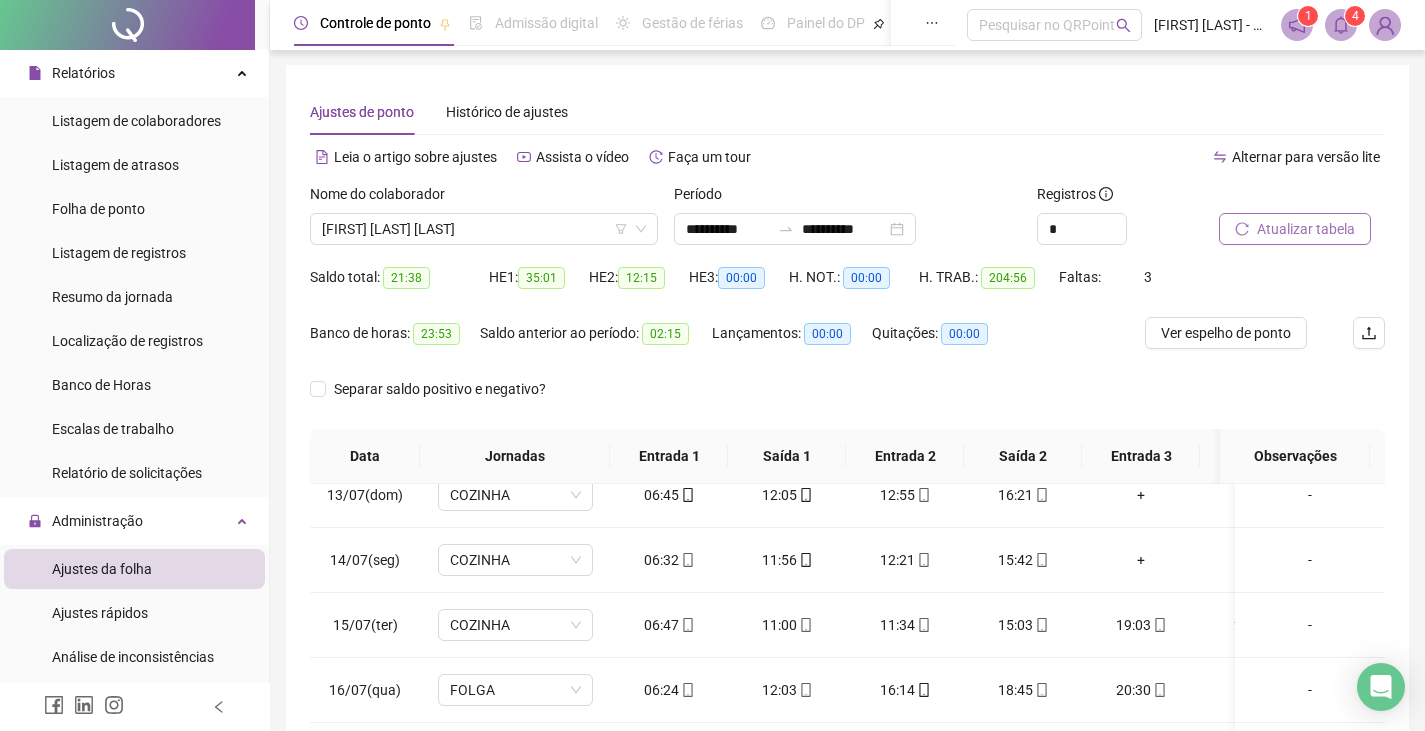scroll, scrollTop: 801, scrollLeft: 64, axis: both 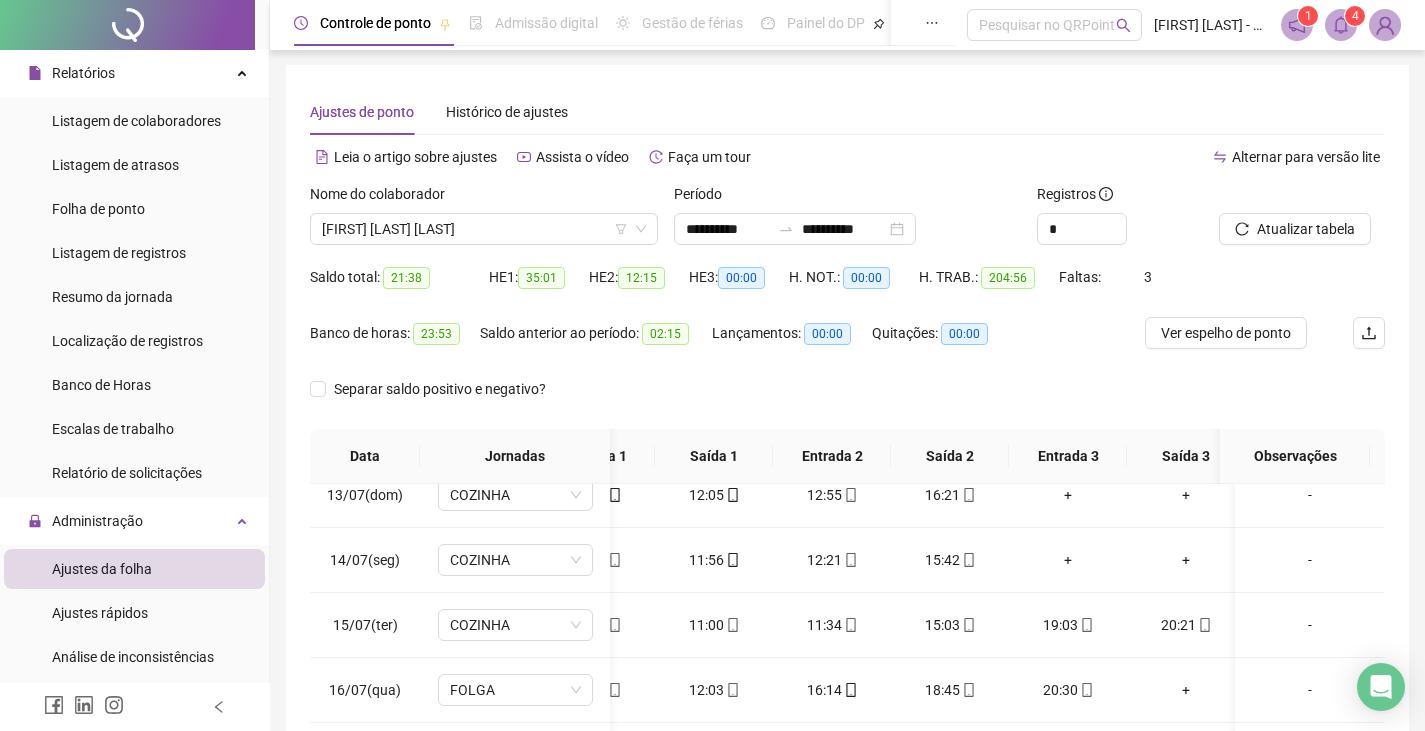 click on "+" at bounding box center [1186, 690] 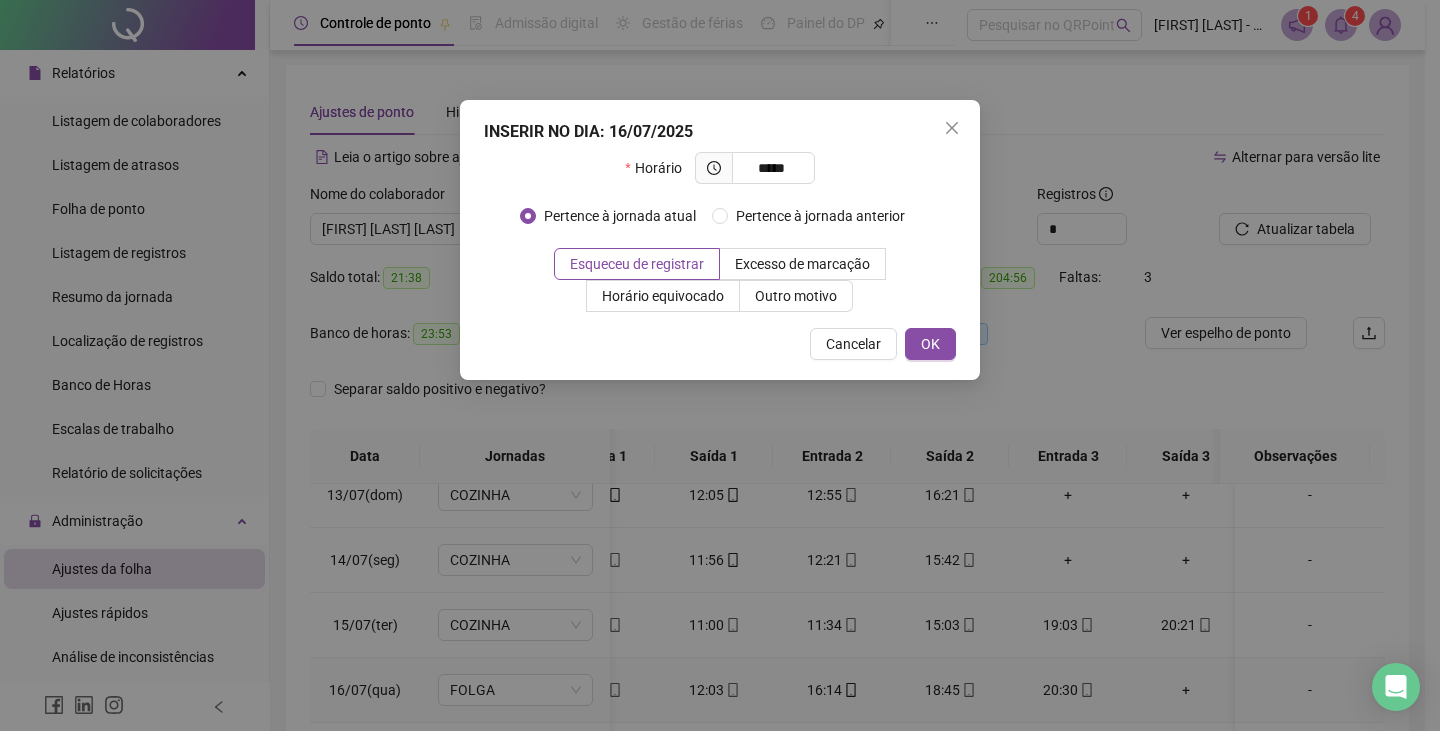type on "*****" 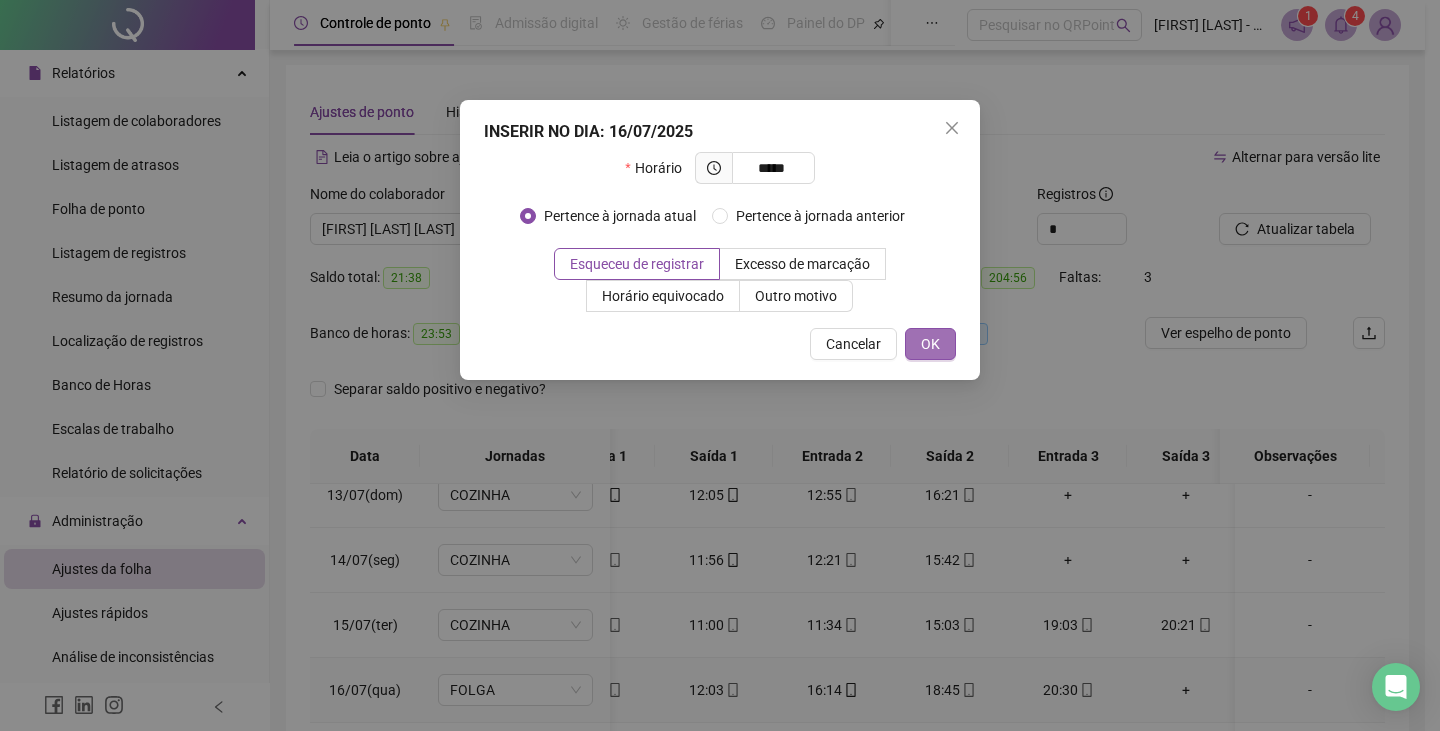 click on "OK" at bounding box center (930, 344) 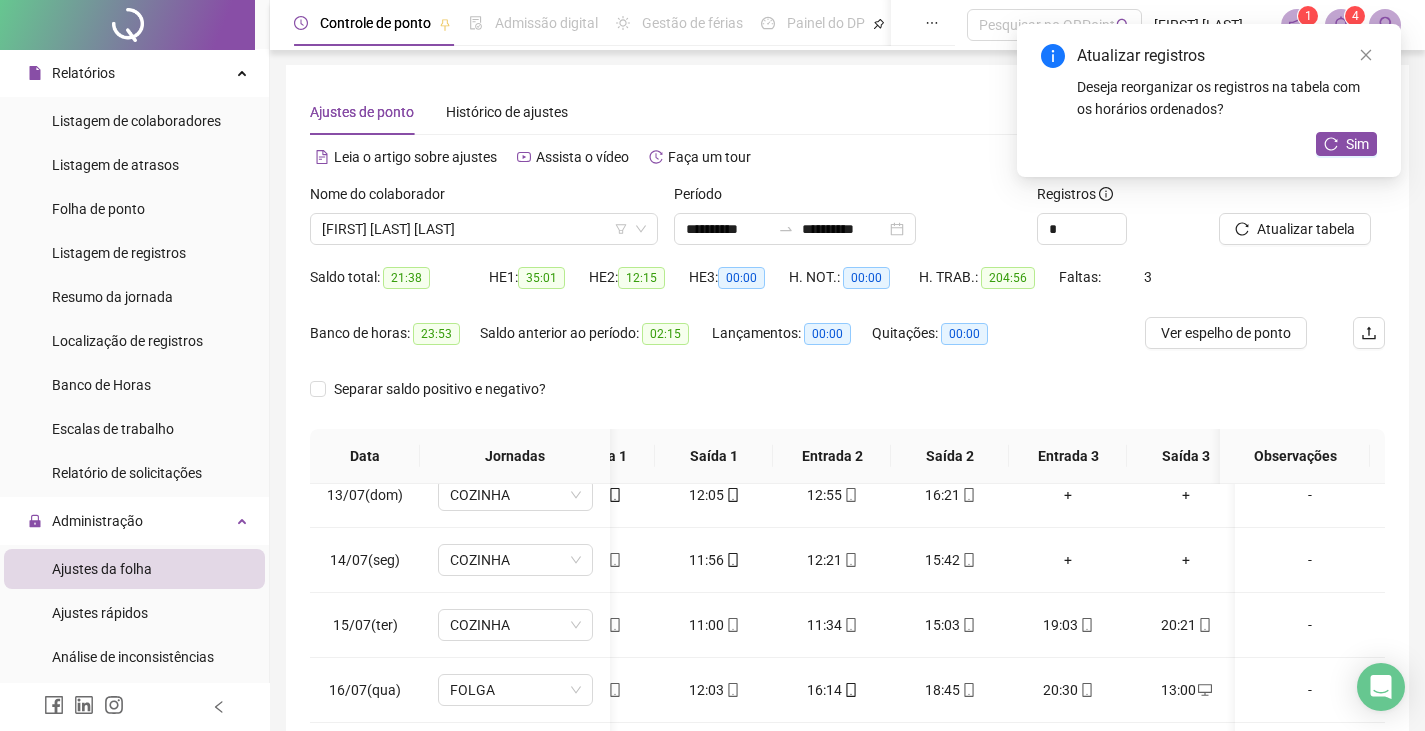 click on "Atualizar registros Deseja reorganizar os registros na tabela com os horários ordenados? Sim" at bounding box center [1209, 100] 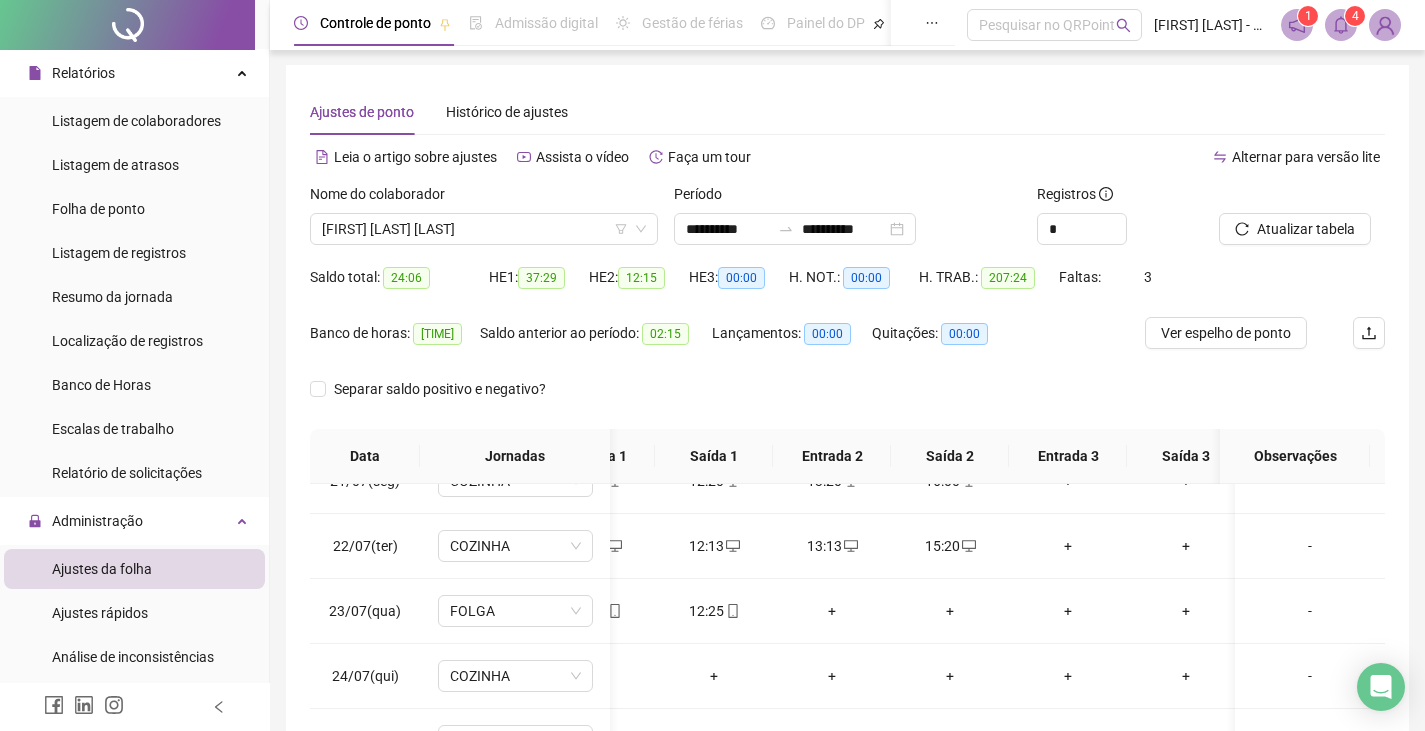 scroll, scrollTop: 1335, scrollLeft: 0, axis: vertical 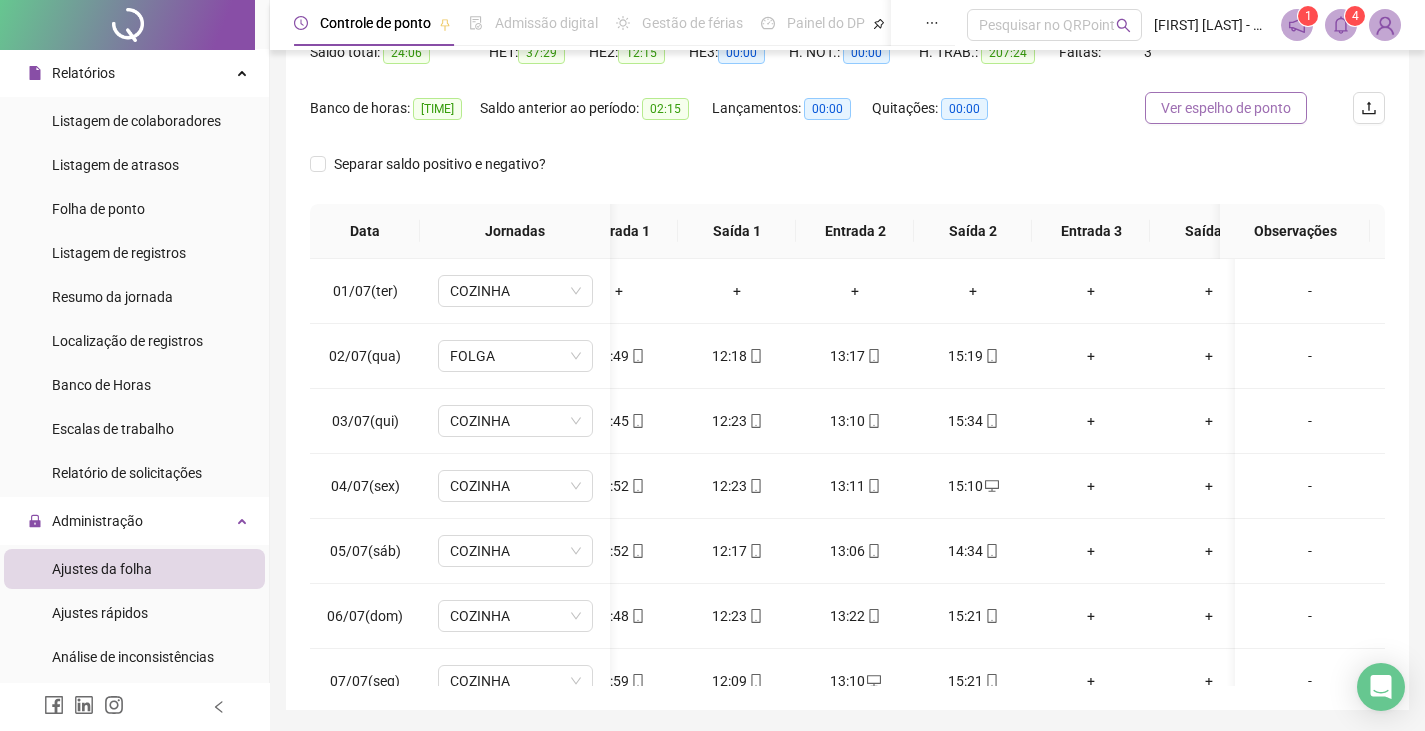 click on "Ver espelho de ponto" at bounding box center (1226, 108) 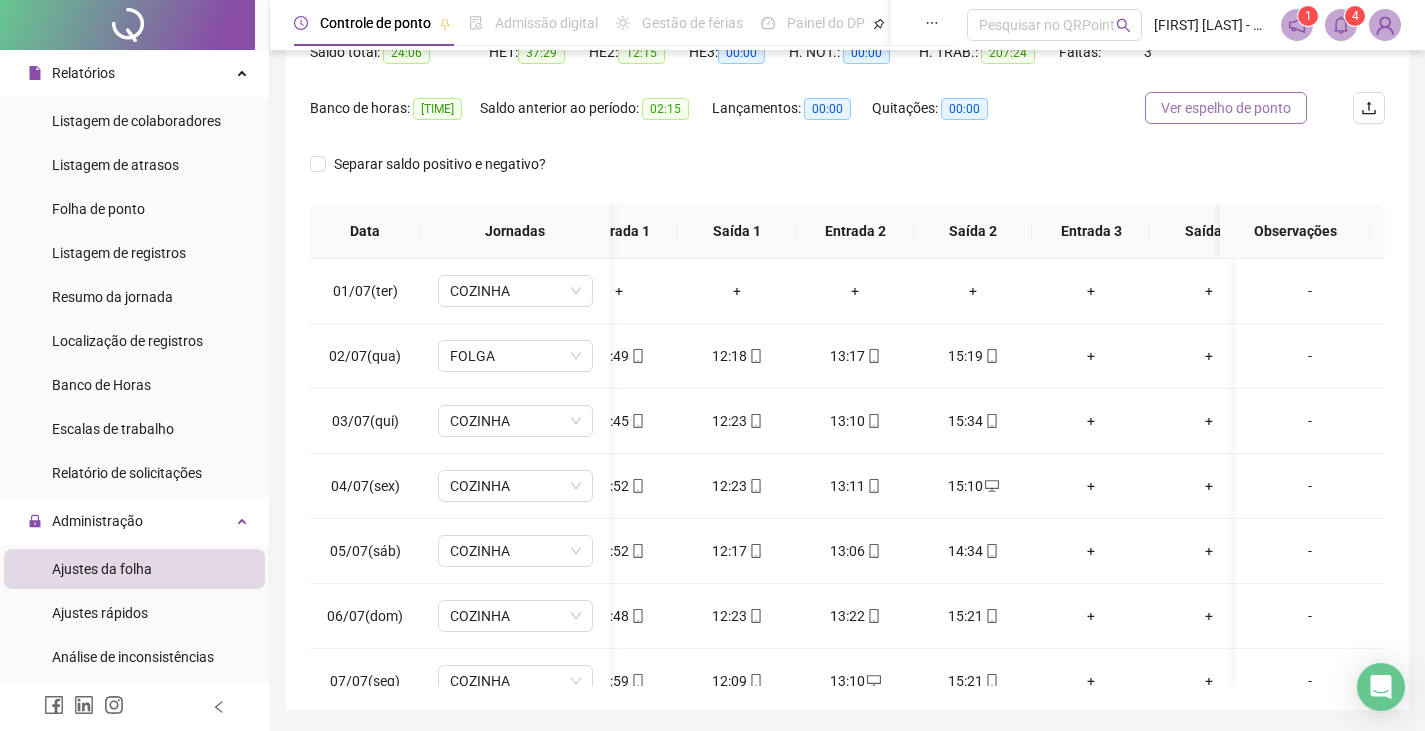 scroll, scrollTop: 121, scrollLeft: 0, axis: vertical 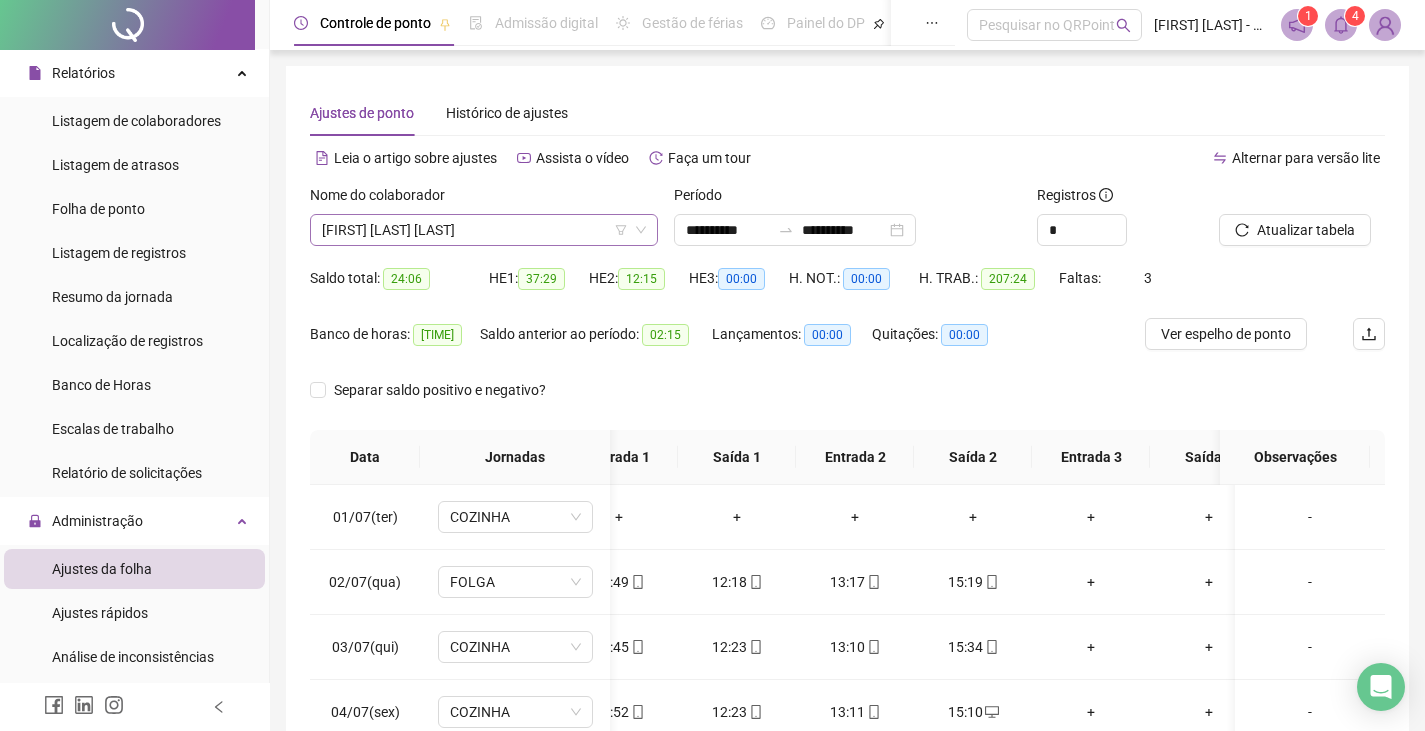 click on "[FIRST] [LAST] [LAST]" at bounding box center (484, 230) 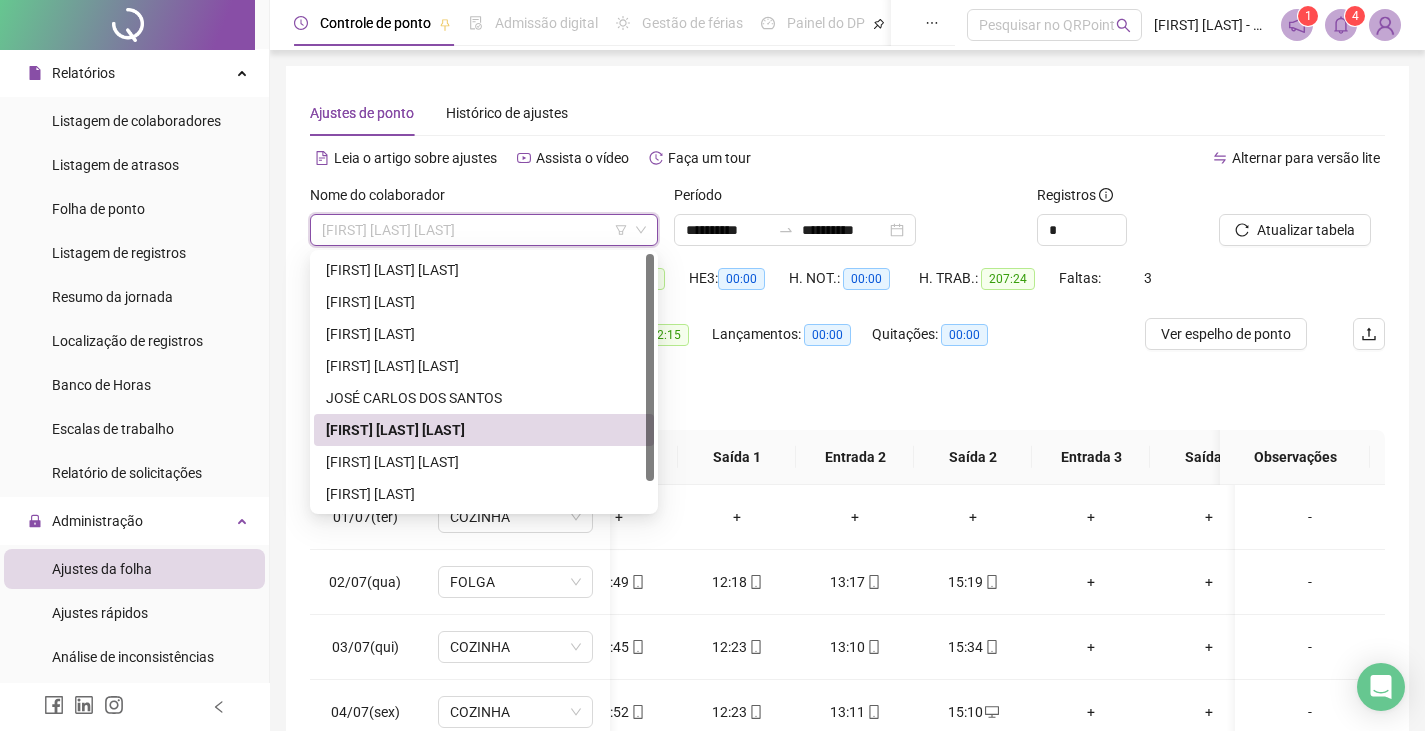 click on "[FIRST] [LAST] [LAST]" at bounding box center (484, 462) 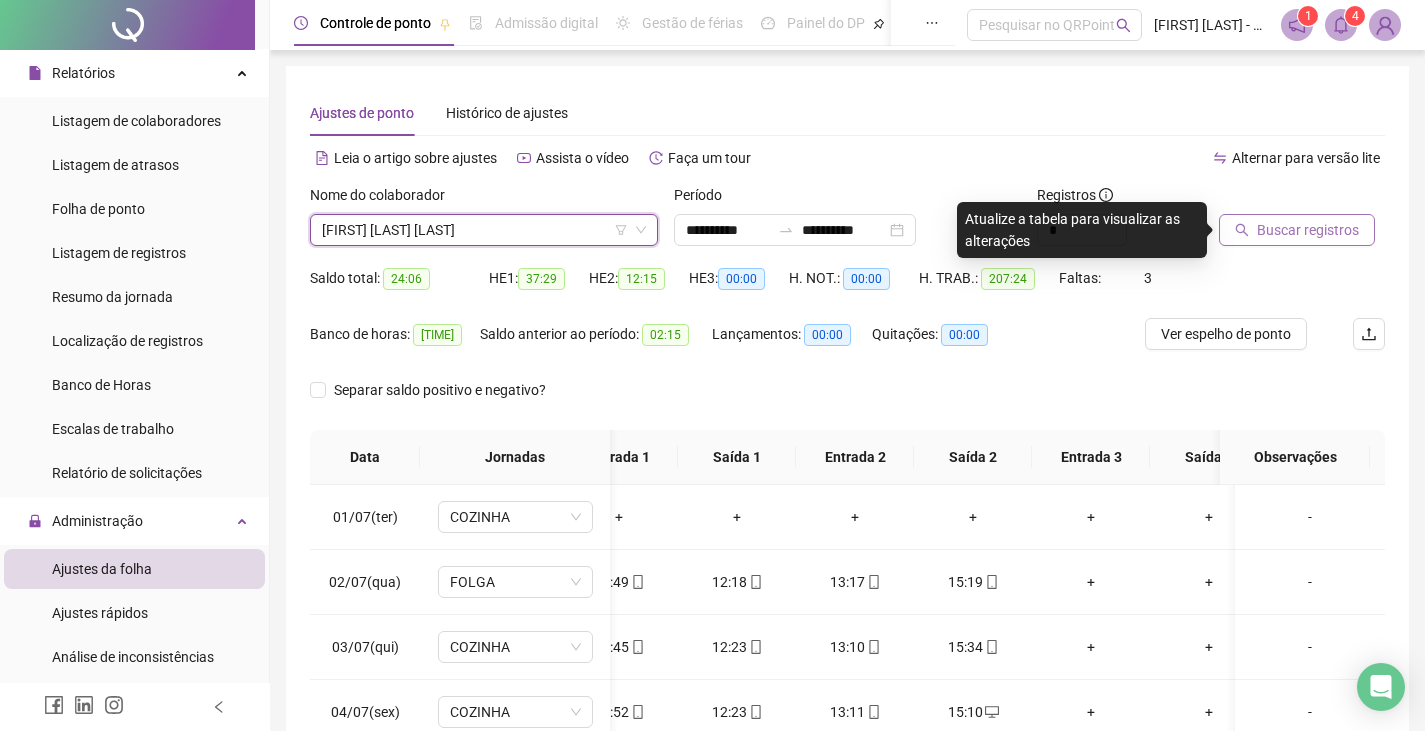 click on "Buscar registros" at bounding box center (1308, 230) 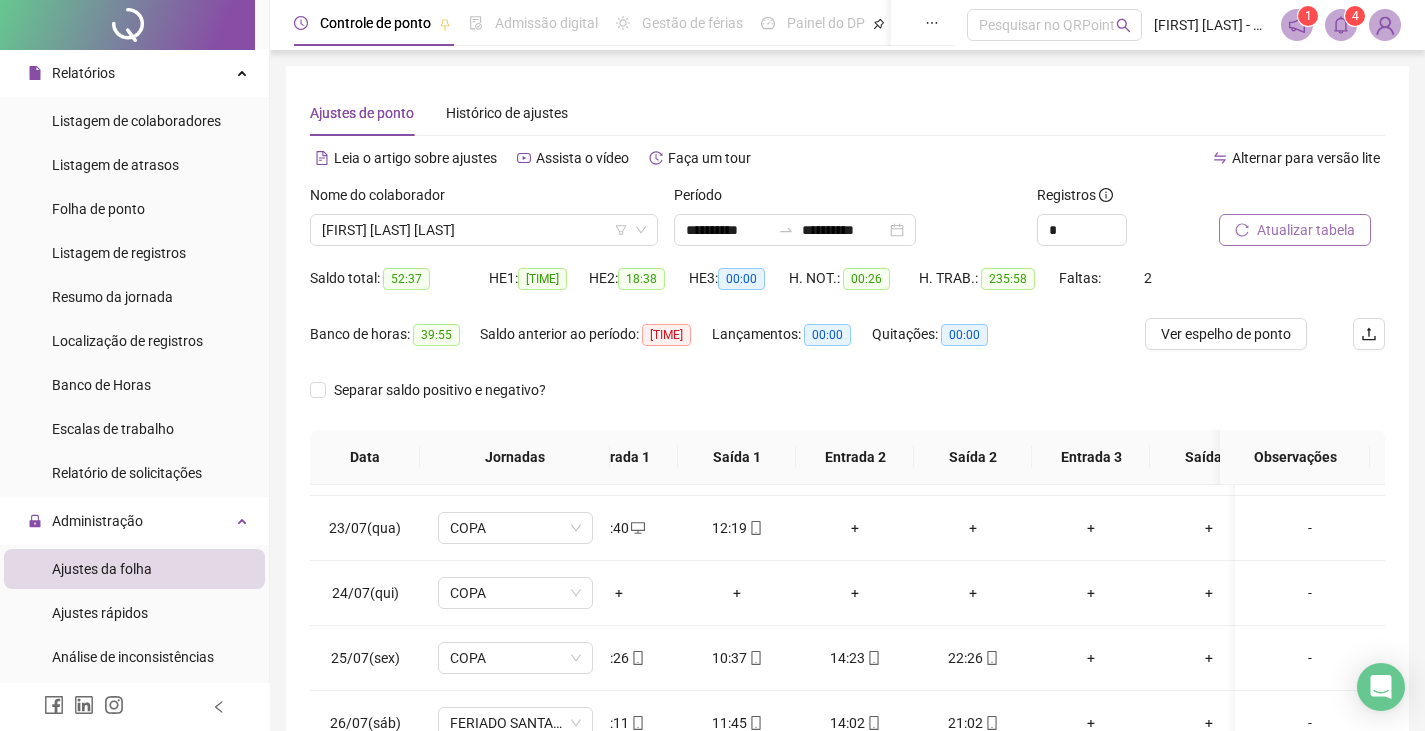 scroll, scrollTop: 1419, scrollLeft: 0, axis: vertical 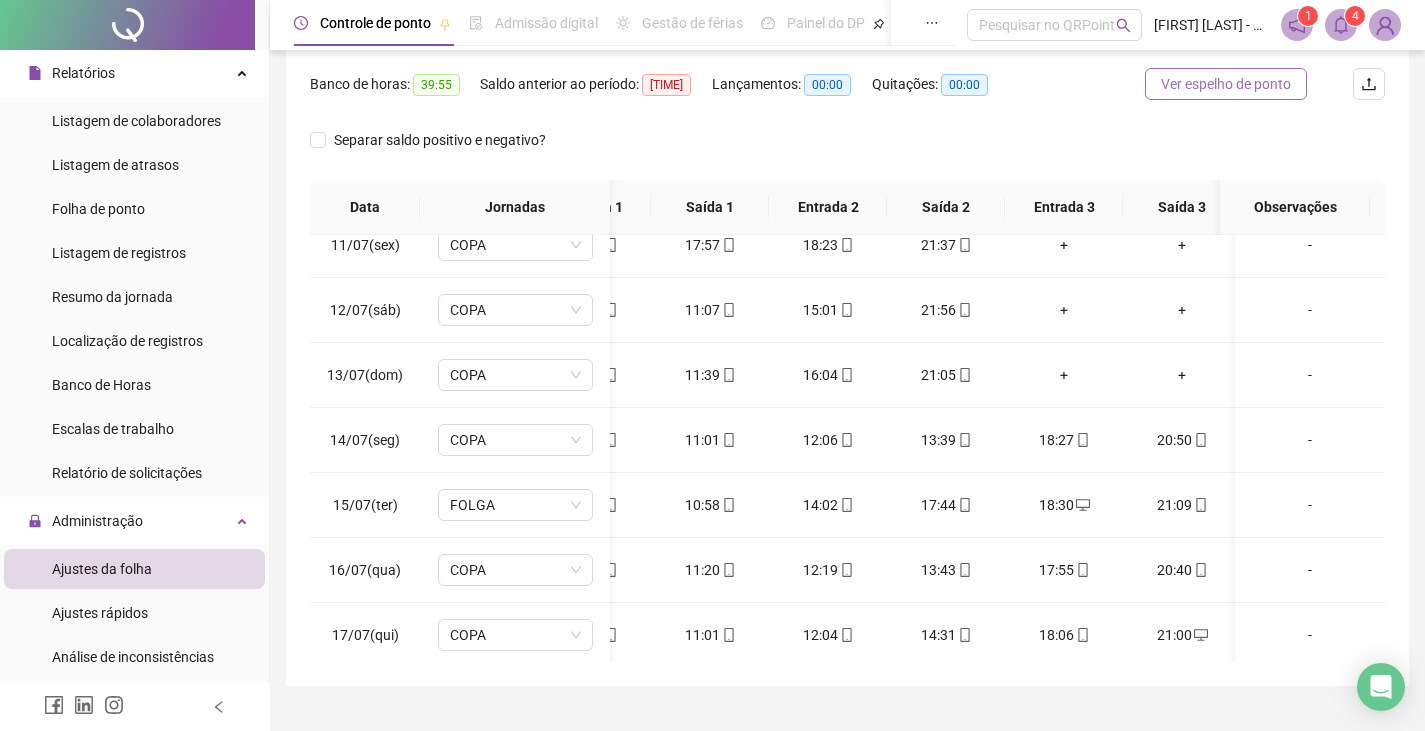 click on "Ver espelho de ponto" at bounding box center [1226, 84] 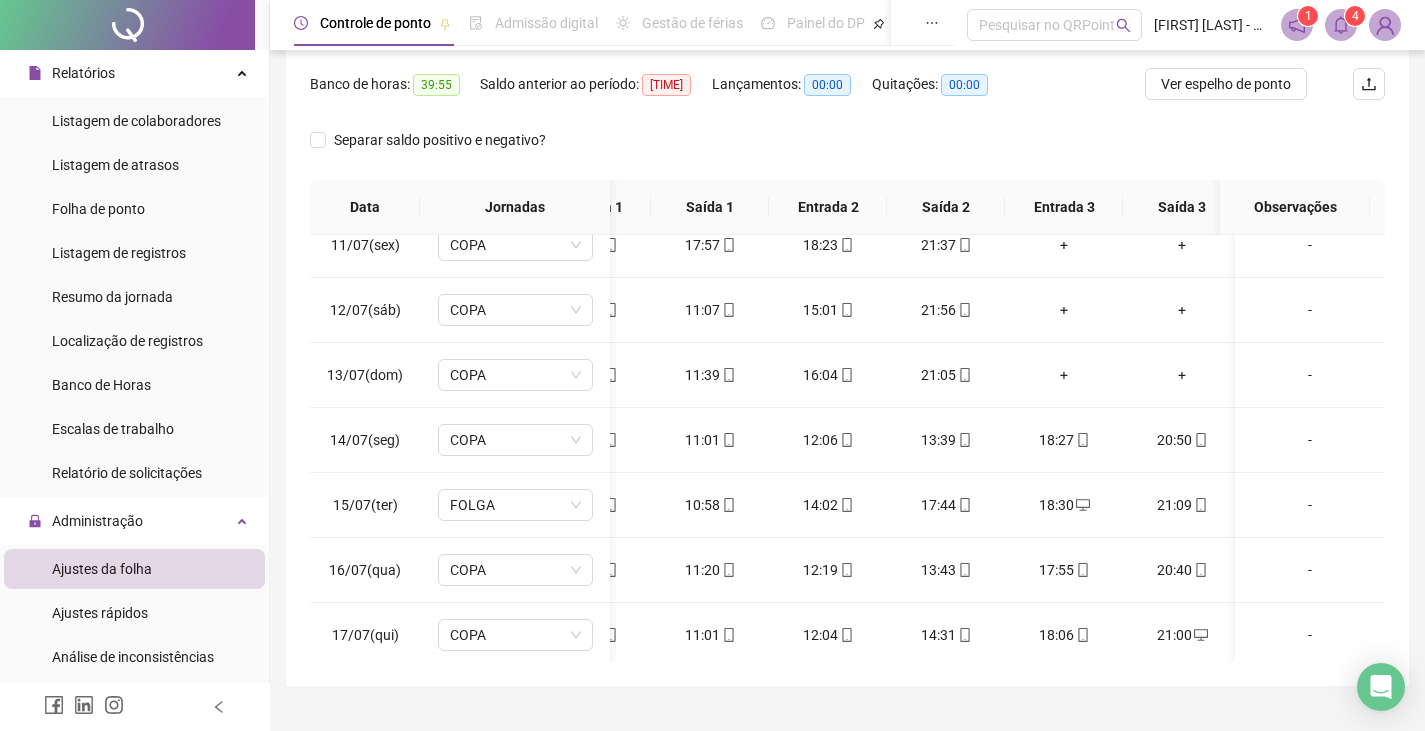 click on "Ajustes da folha" at bounding box center (102, 569) 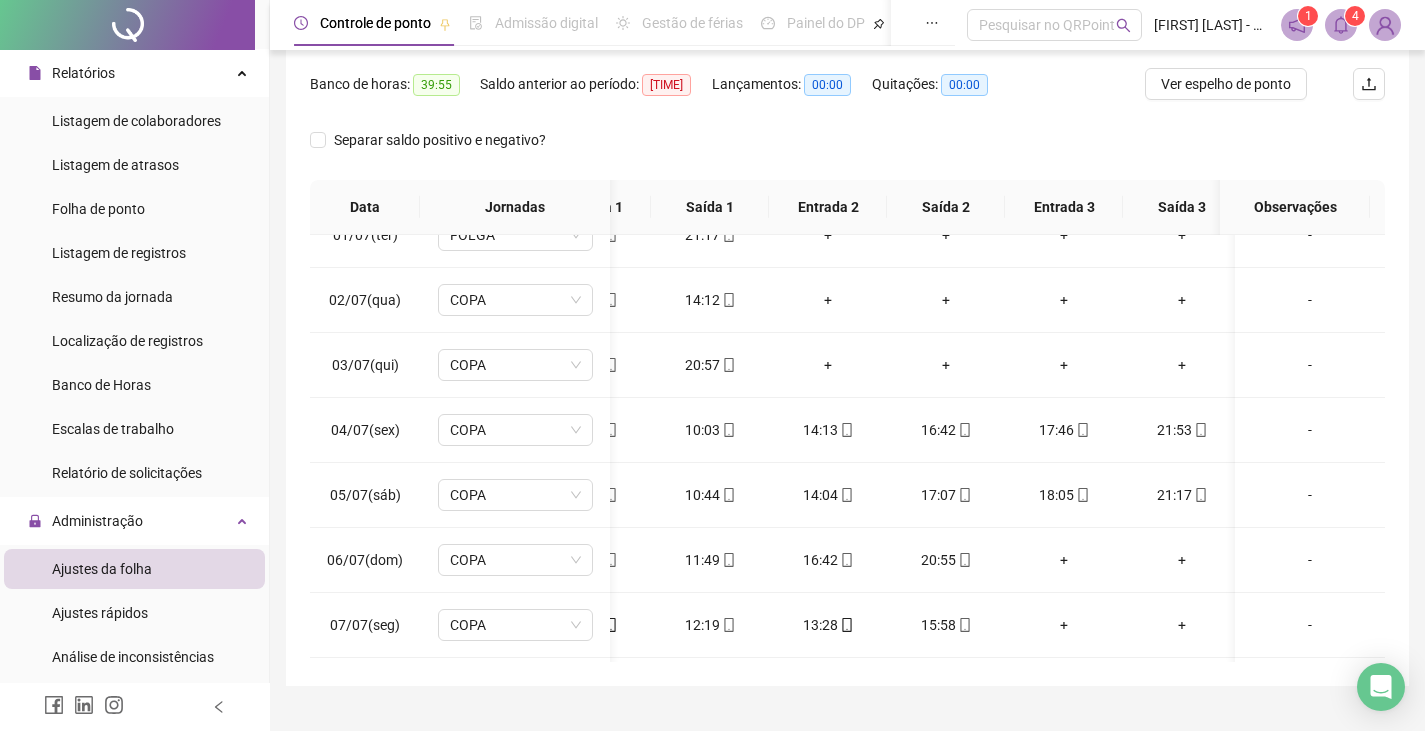 scroll, scrollTop: 0, scrollLeft: 77, axis: horizontal 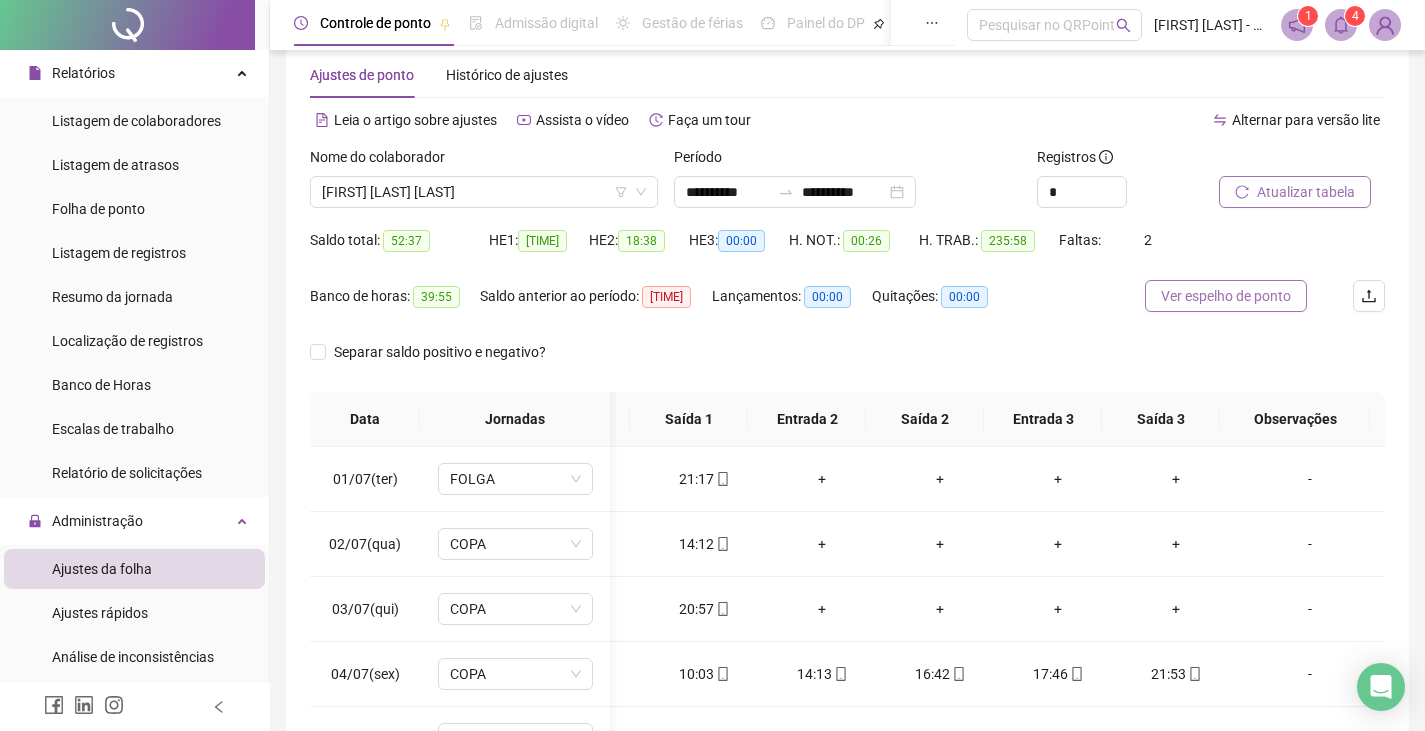 click on "Ver espelho de ponto" at bounding box center (1226, 296) 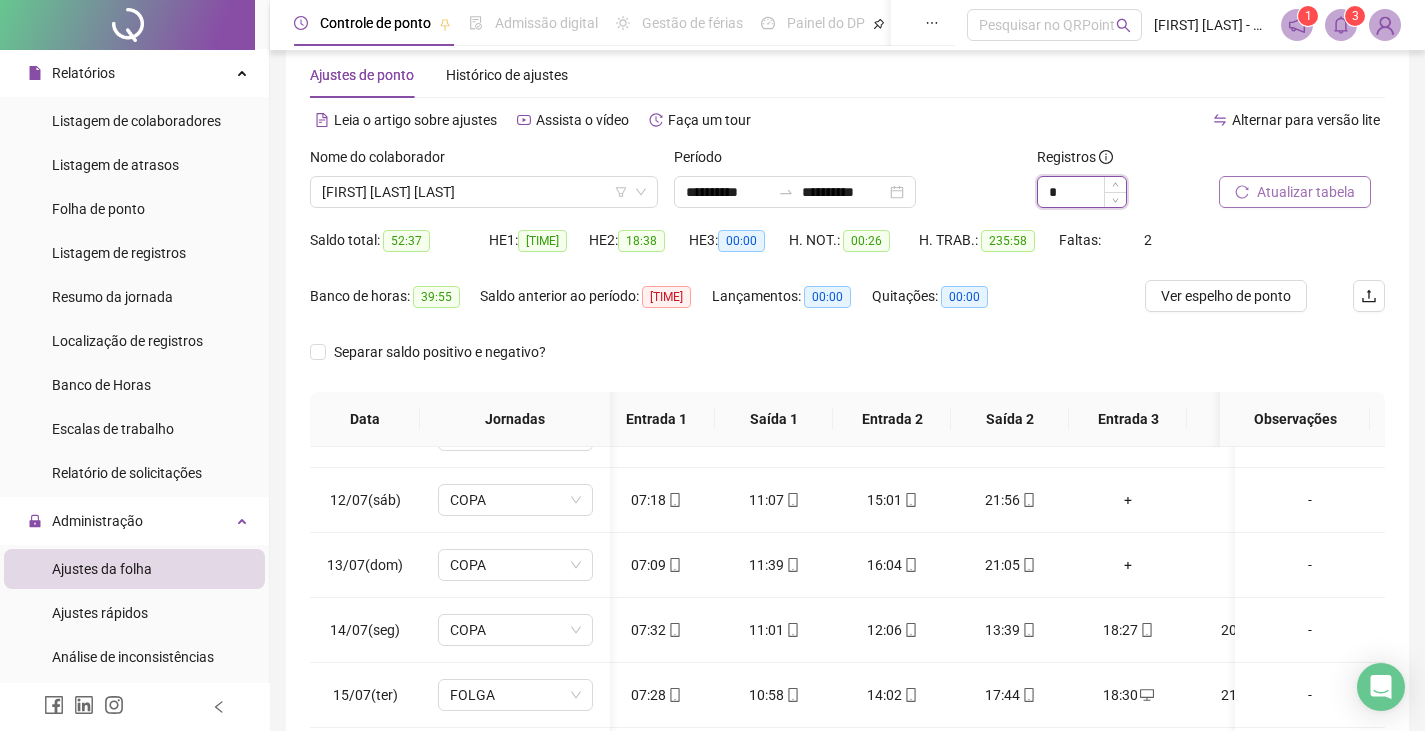 click on "*" at bounding box center (1082, 192) 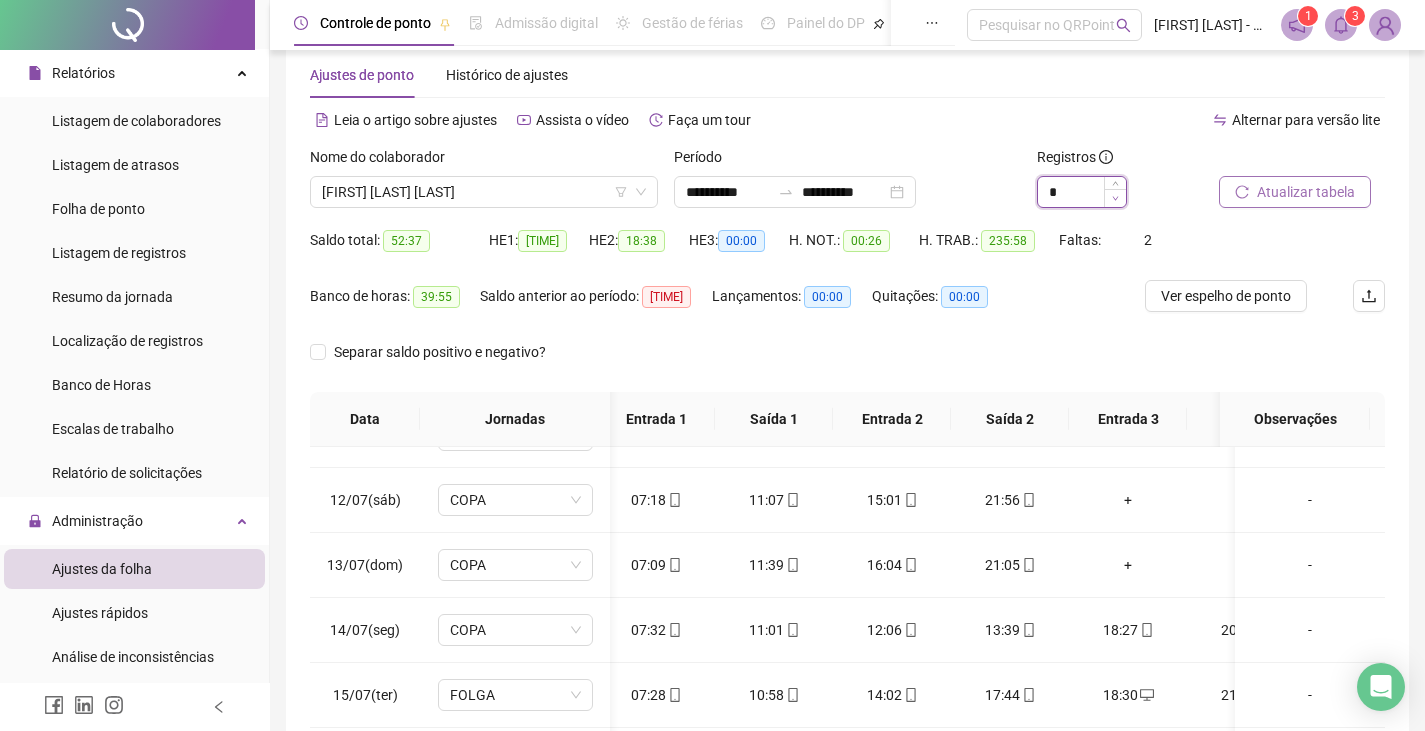 click at bounding box center [1115, 198] 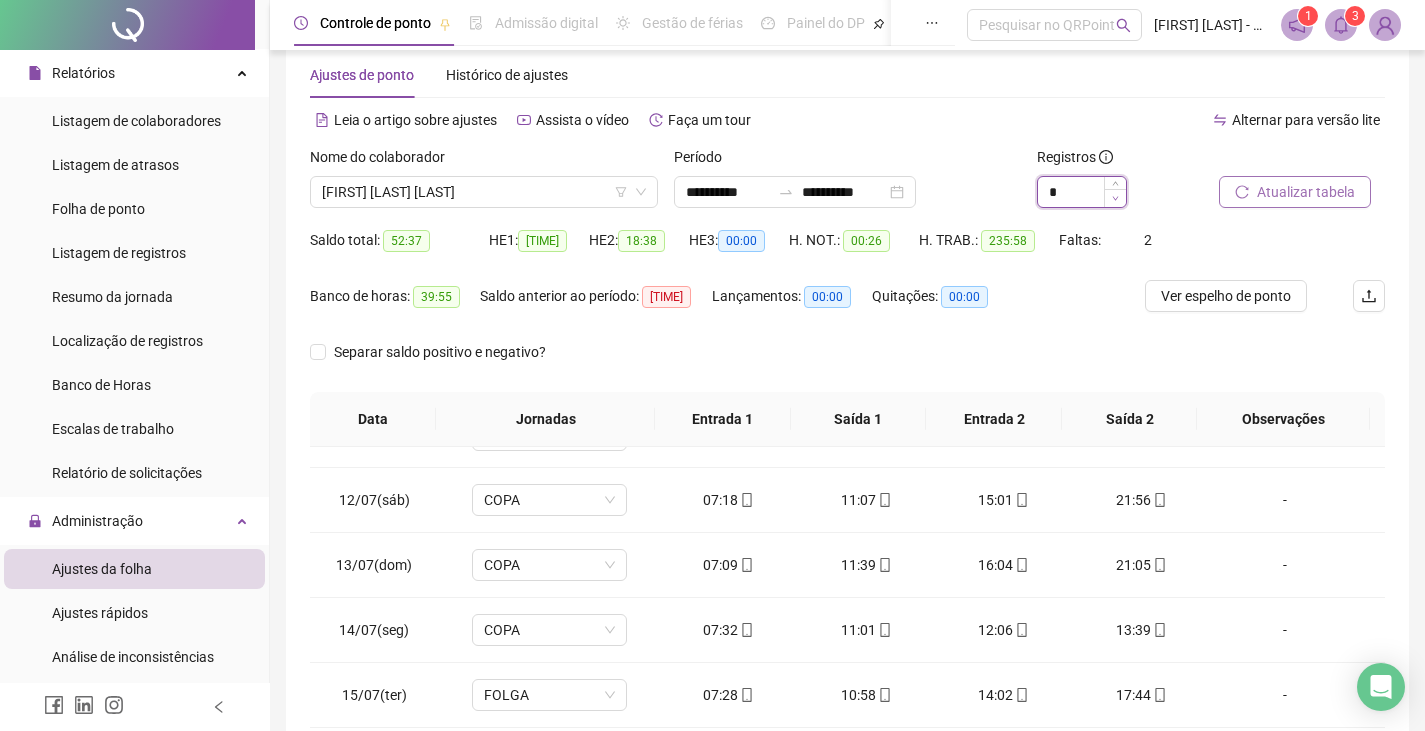 click 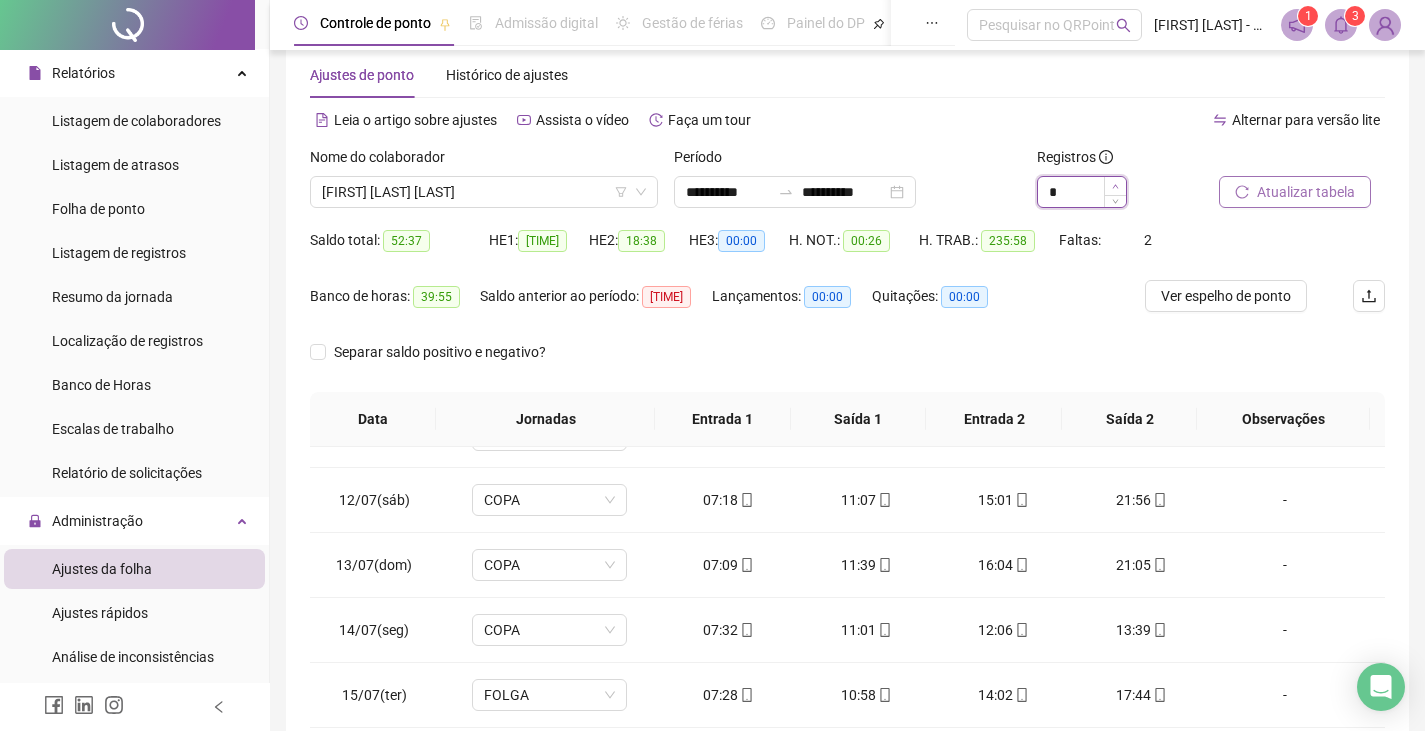 click 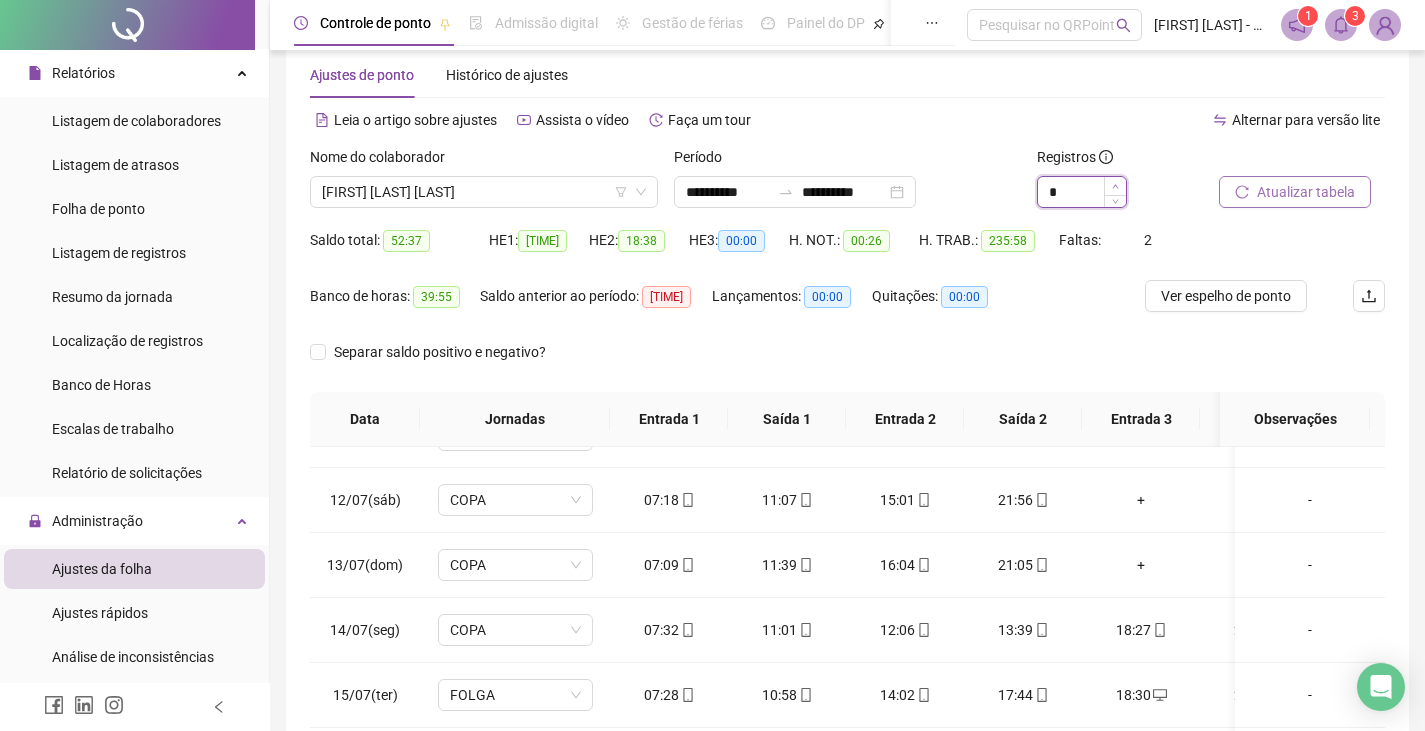 click at bounding box center (1115, 186) 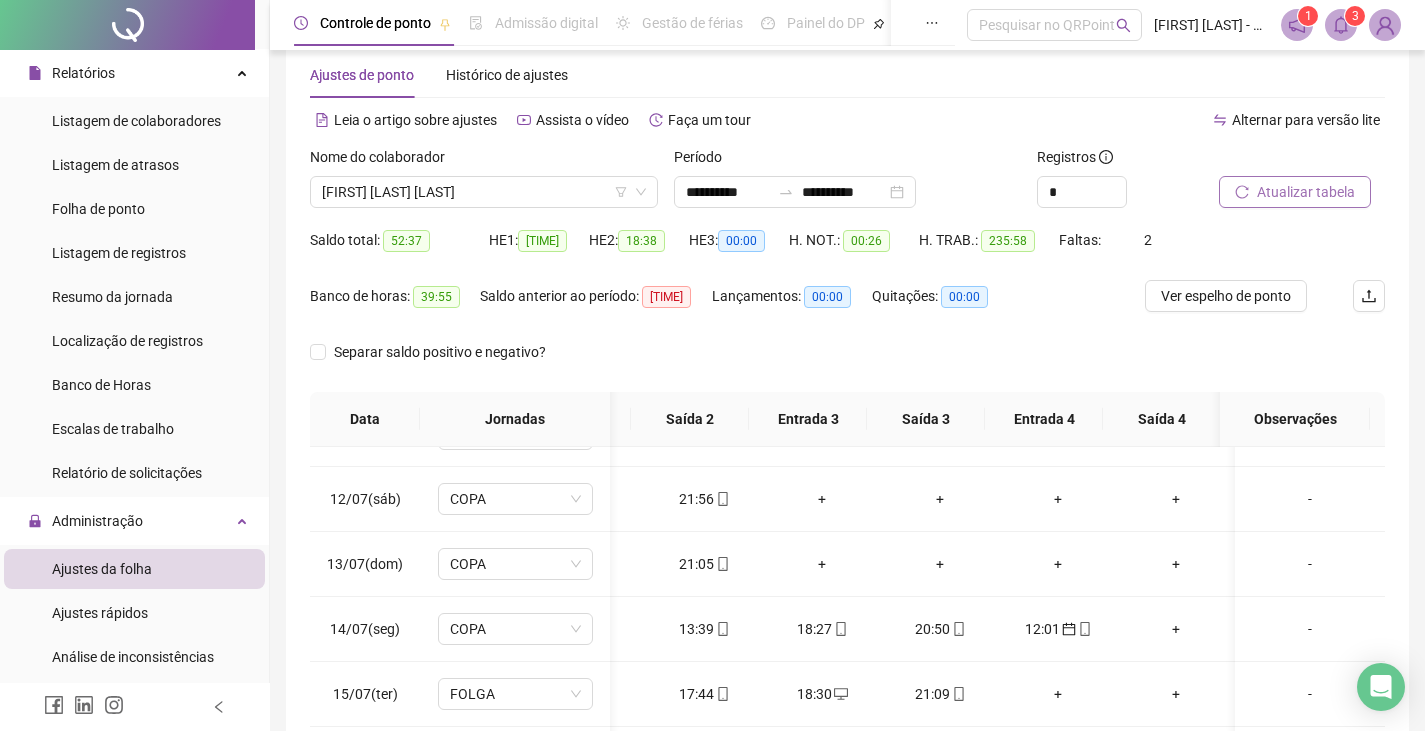 click 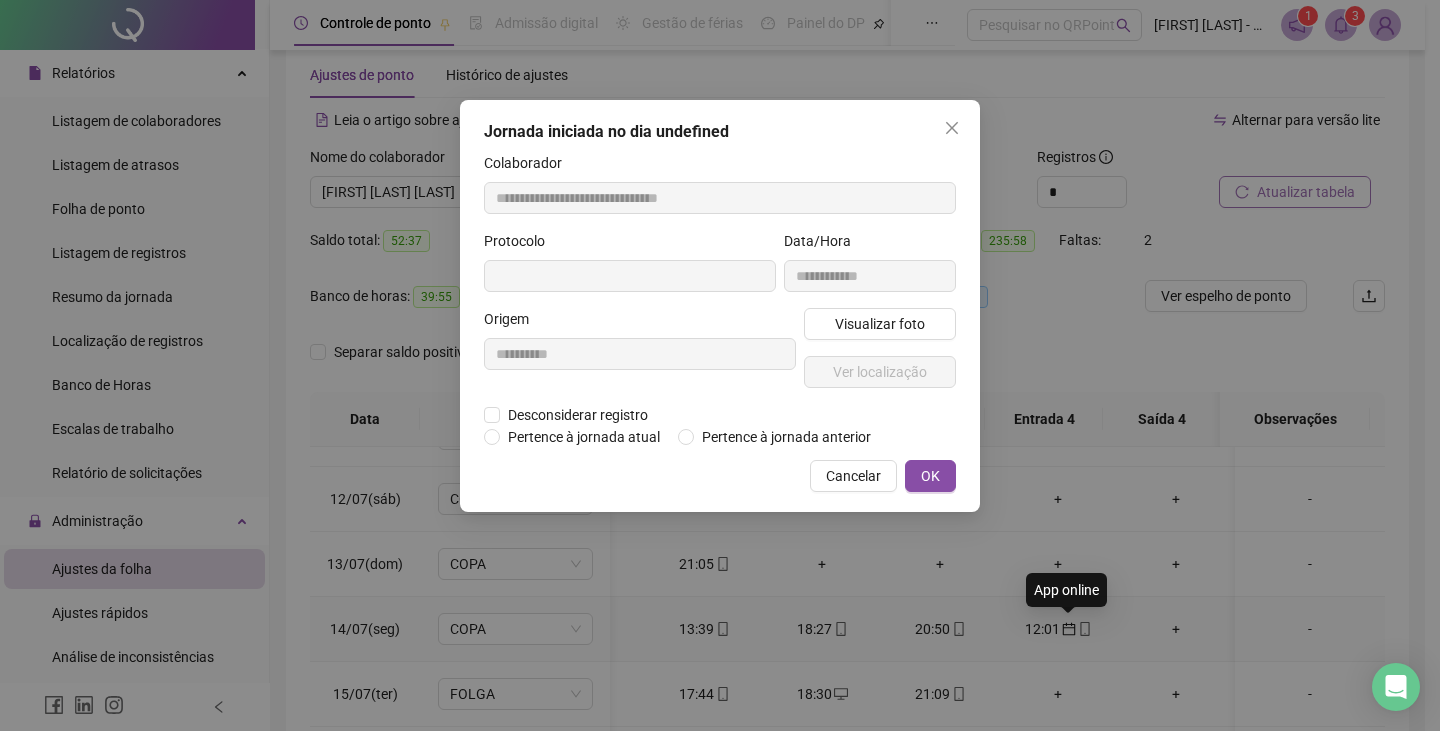 type on "**********" 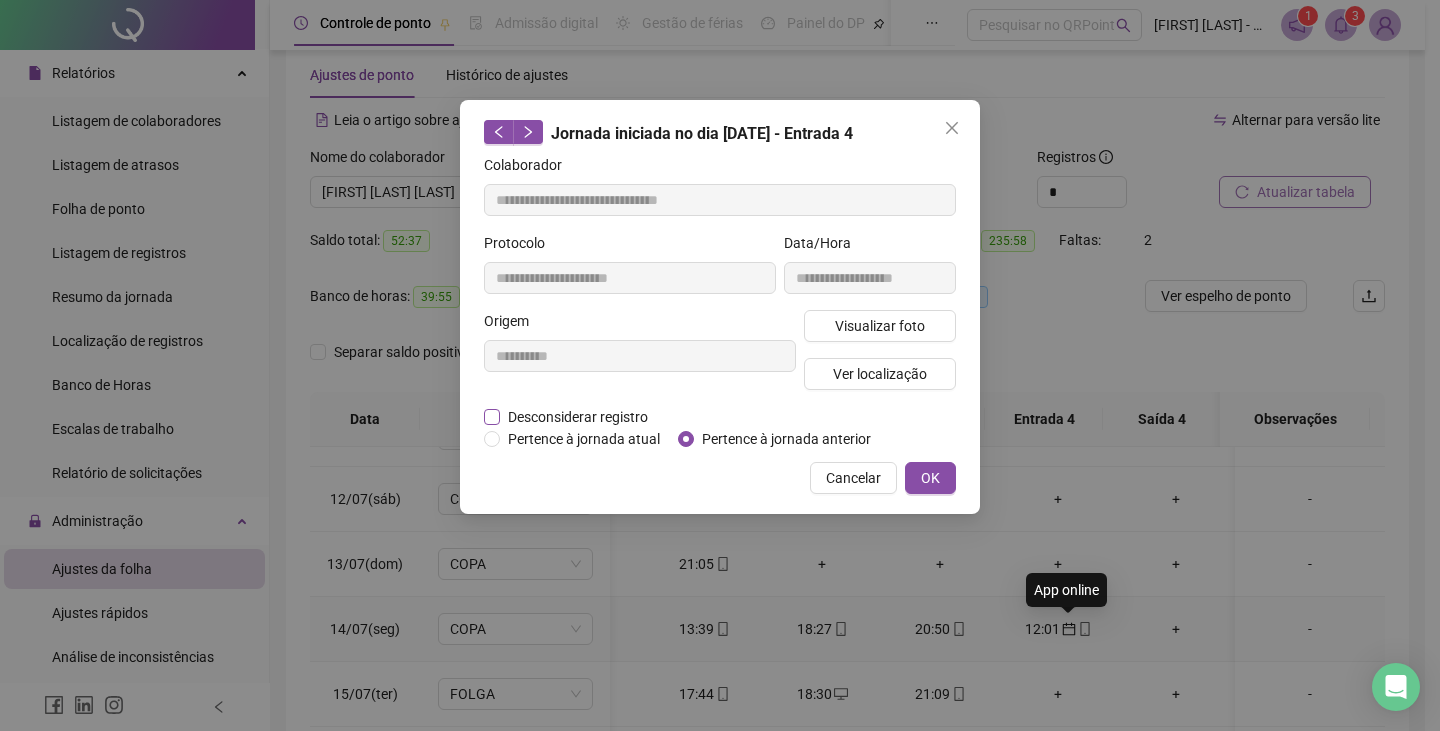 click on "Desconsiderar registro" at bounding box center [578, 417] 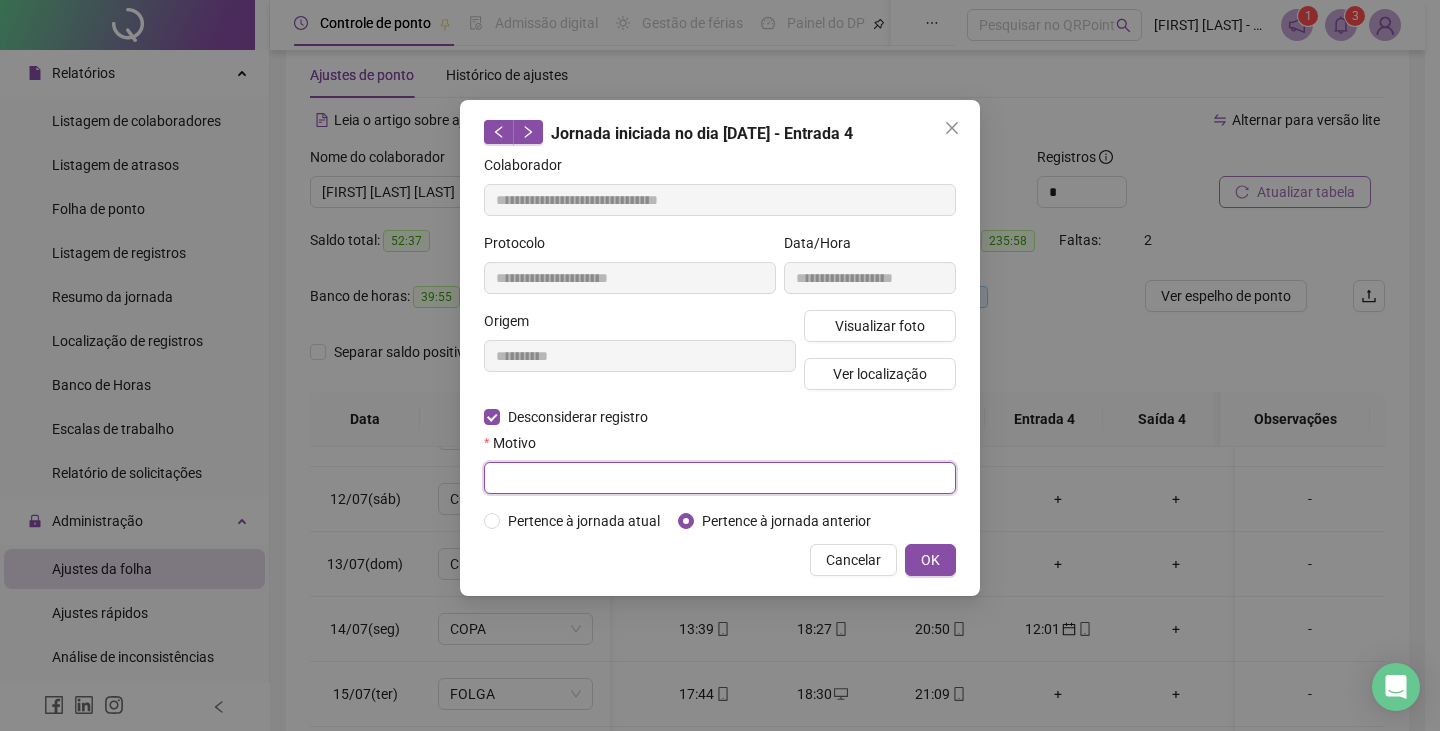 click at bounding box center (720, 478) 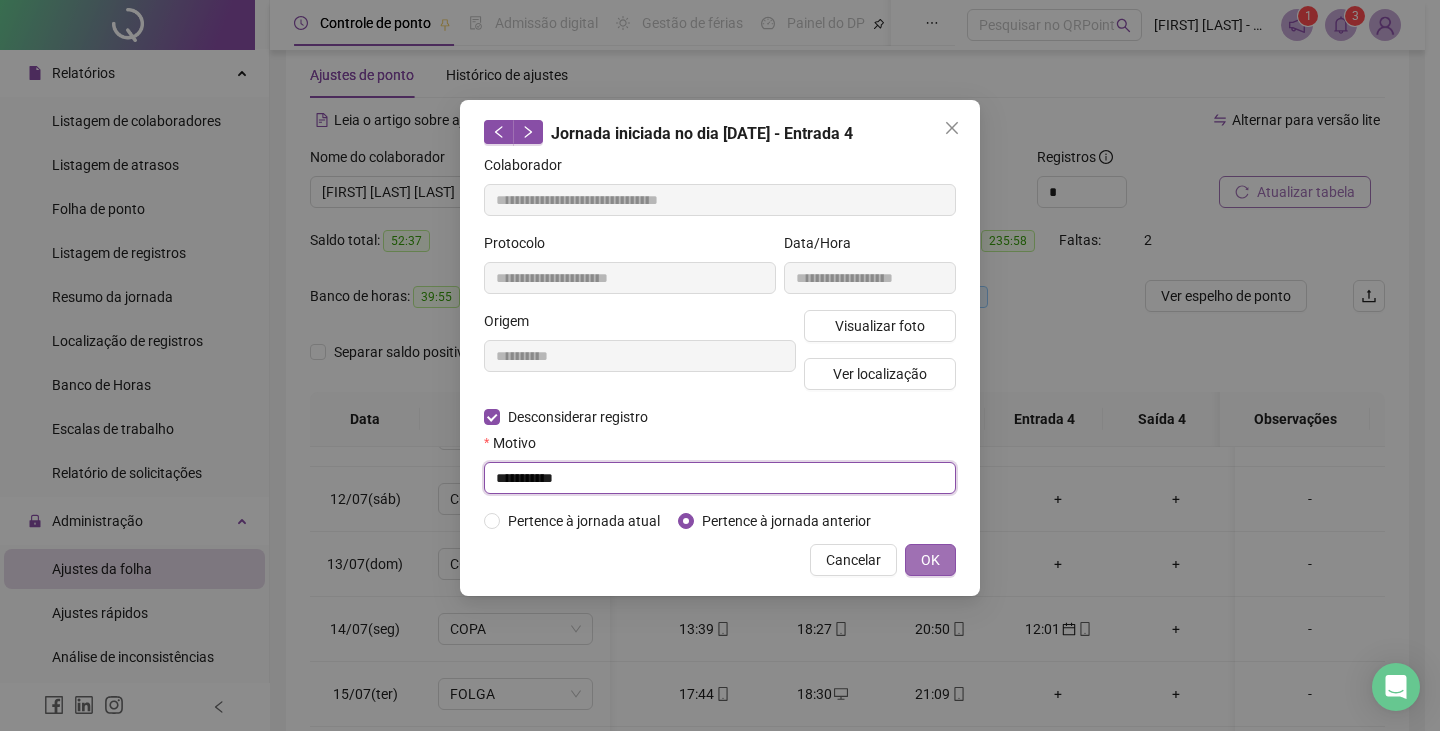 type on "**********" 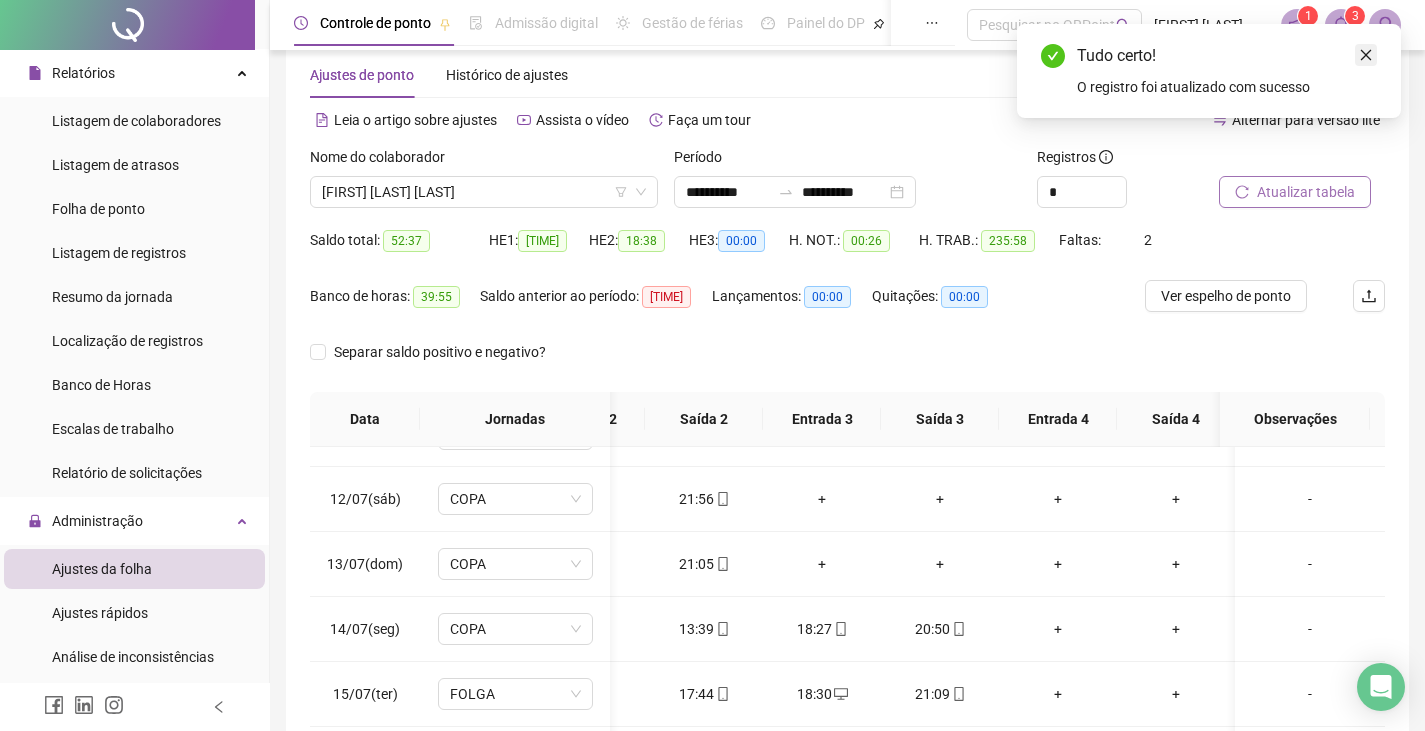 click 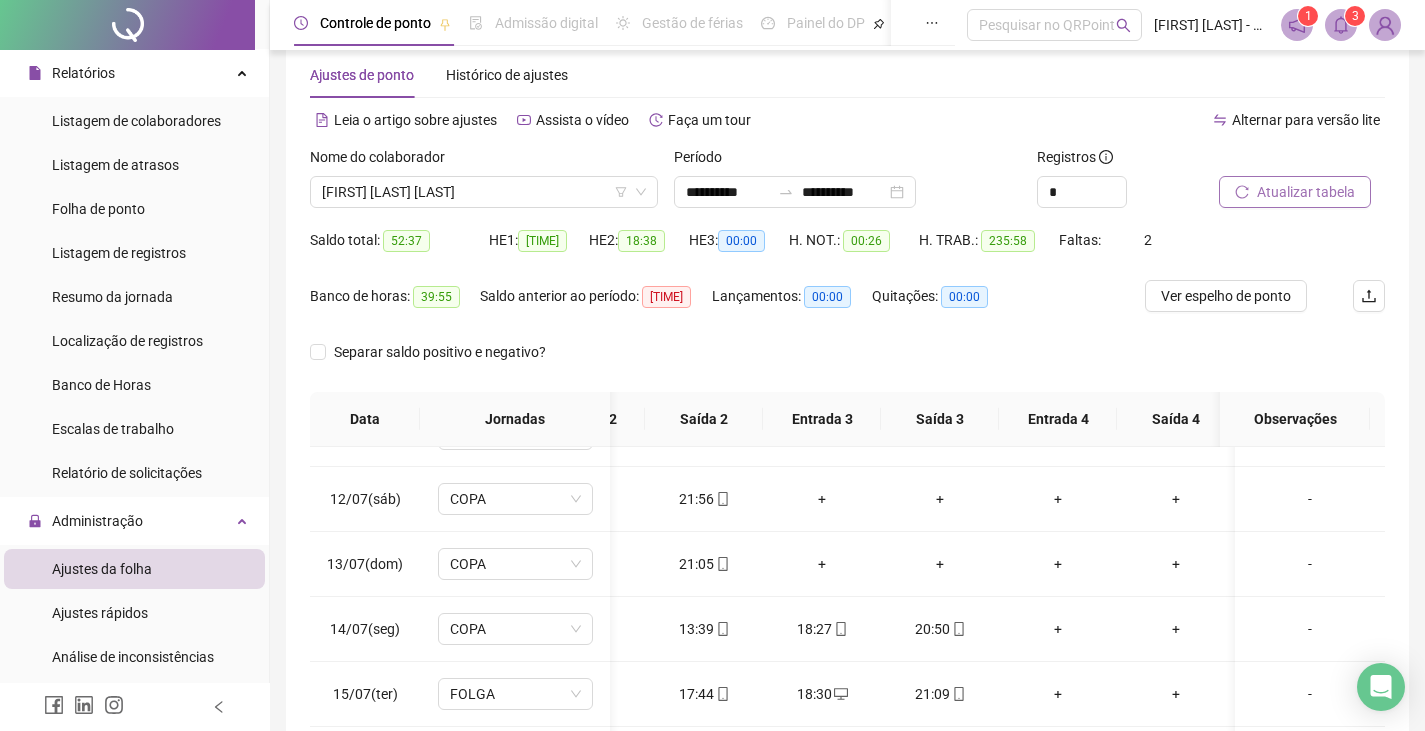 click on "Atualizar tabela" at bounding box center [1306, 192] 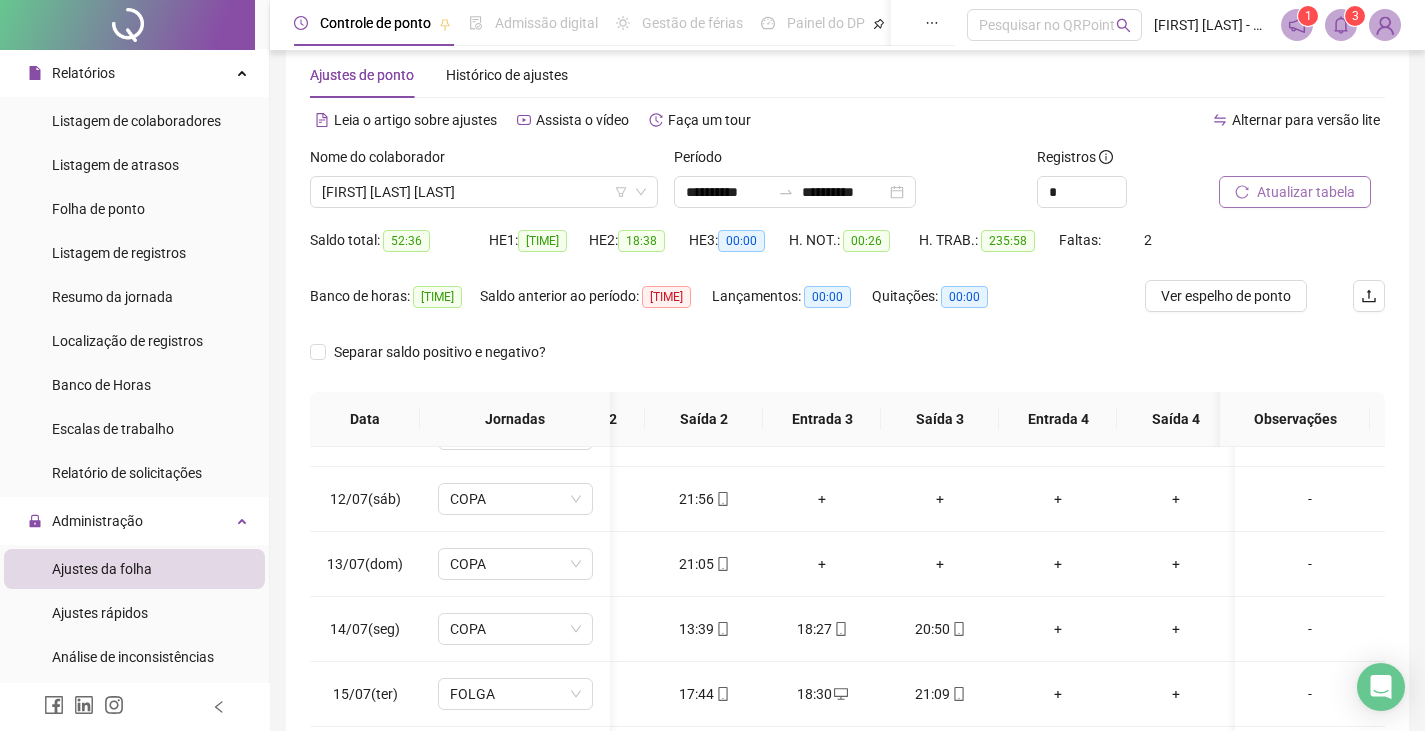 click on "Atualizar tabela" at bounding box center [1306, 192] 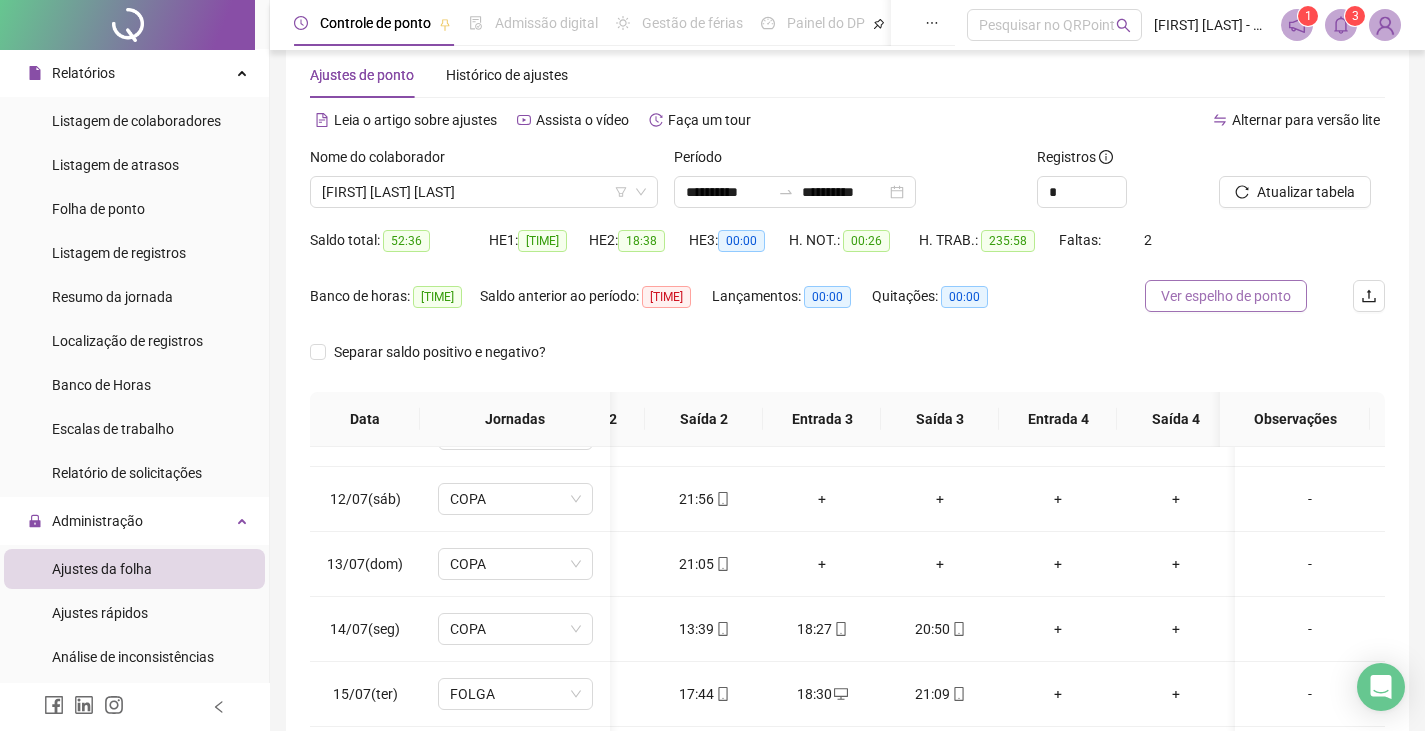 click on "Ver espelho de ponto" at bounding box center (1226, 296) 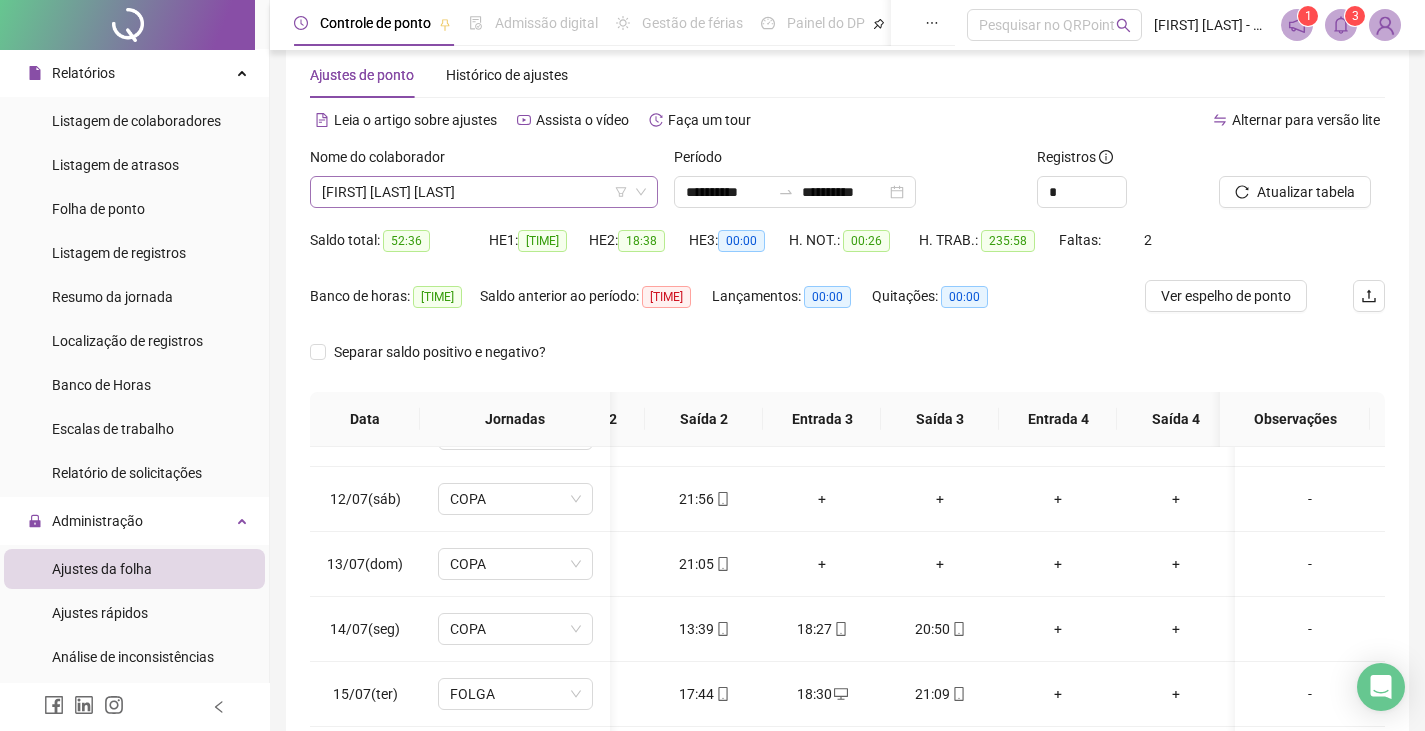 click on "[FIRST] [LAST] [LAST]" at bounding box center [484, 192] 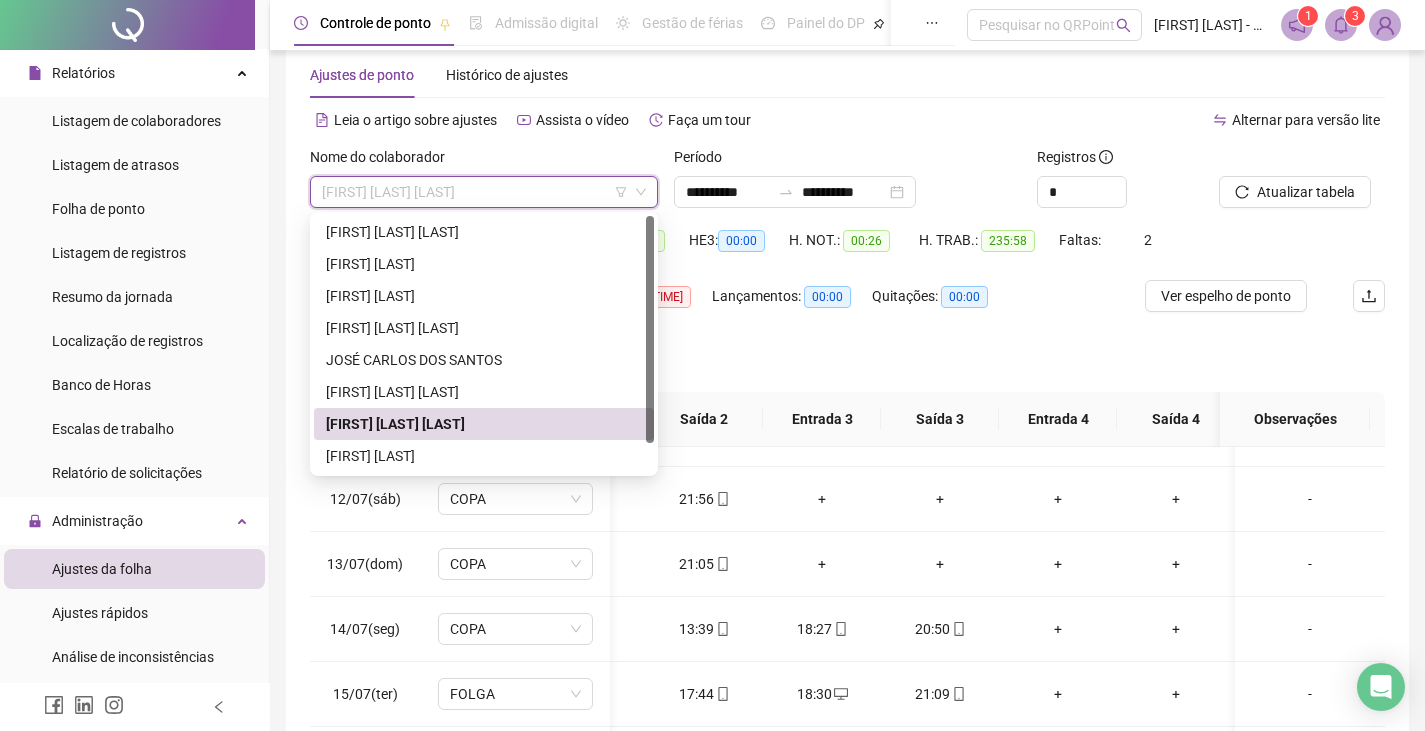 click on "[FIRST] [LAST]" at bounding box center [484, 456] 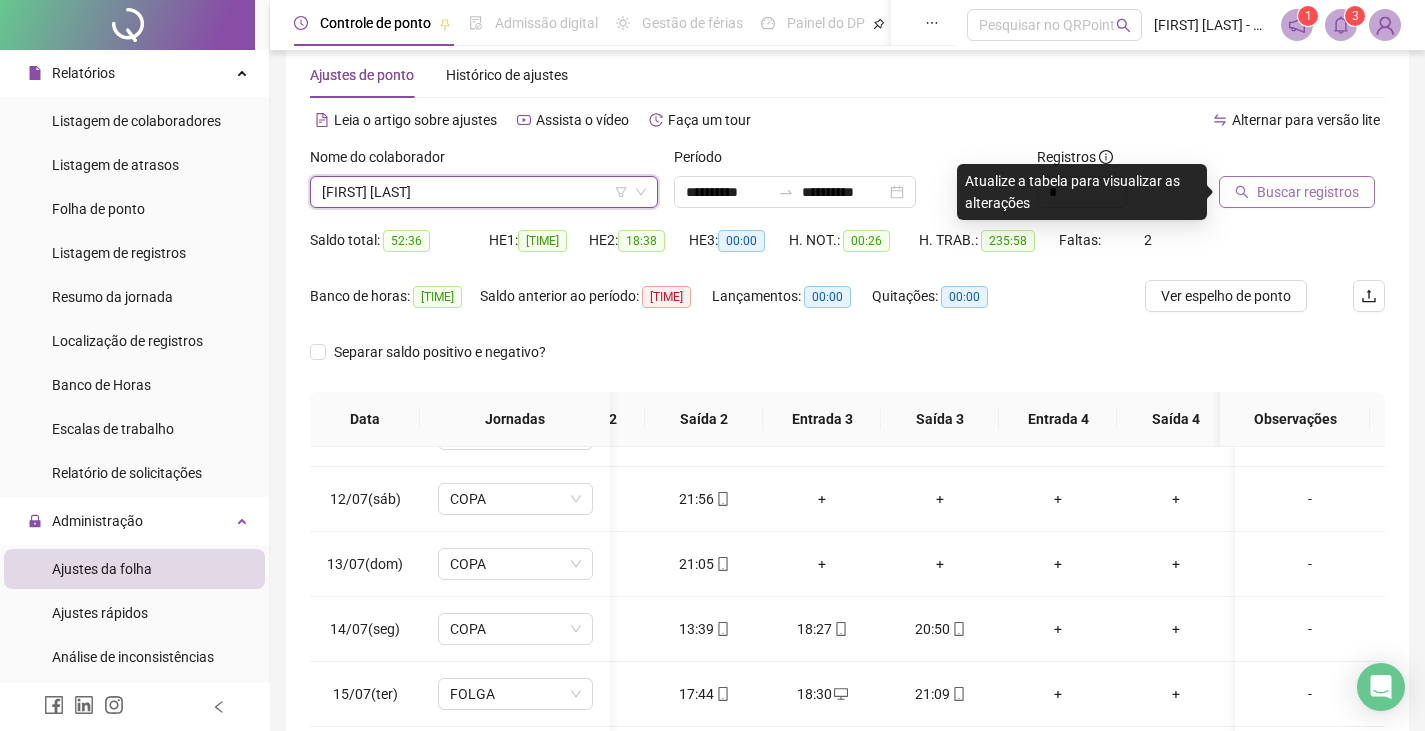 click on "Buscar registros" at bounding box center (1308, 192) 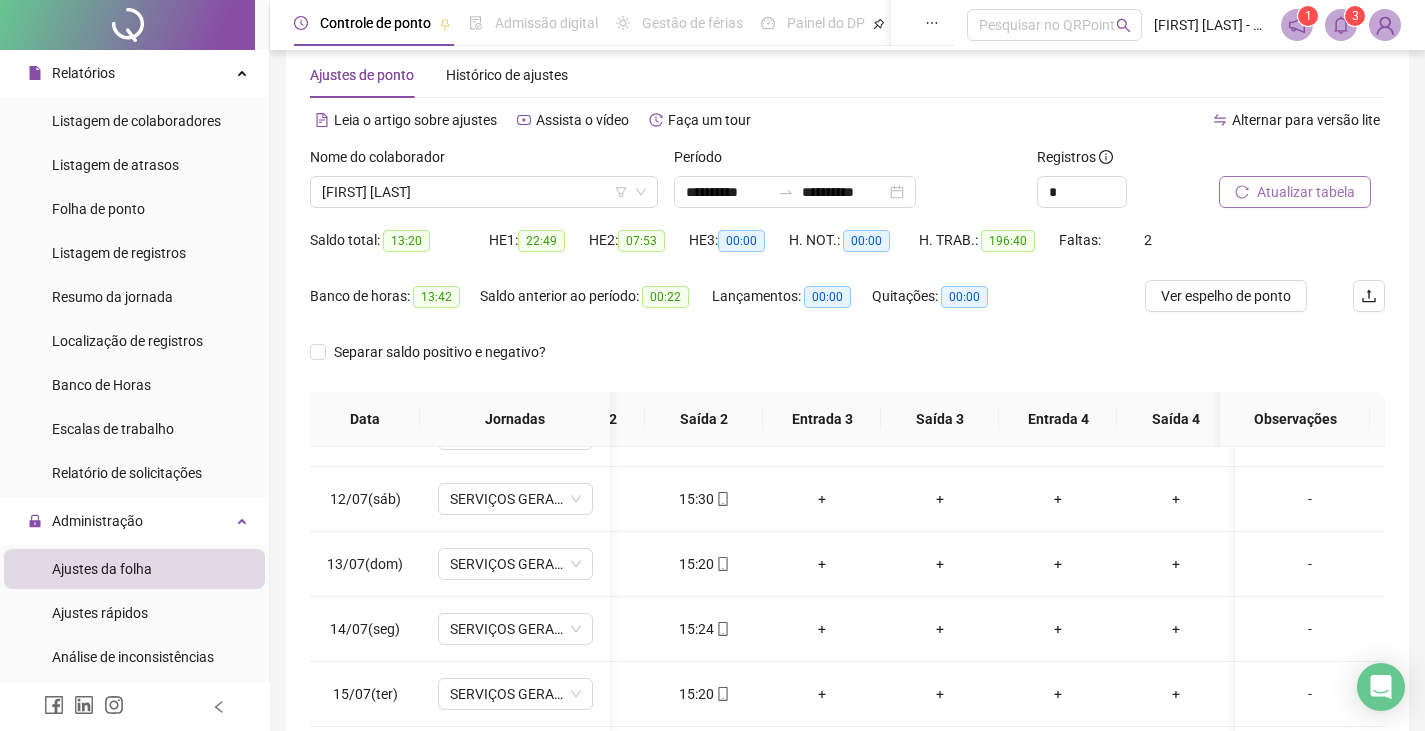scroll, scrollTop: 695, scrollLeft: 153, axis: both 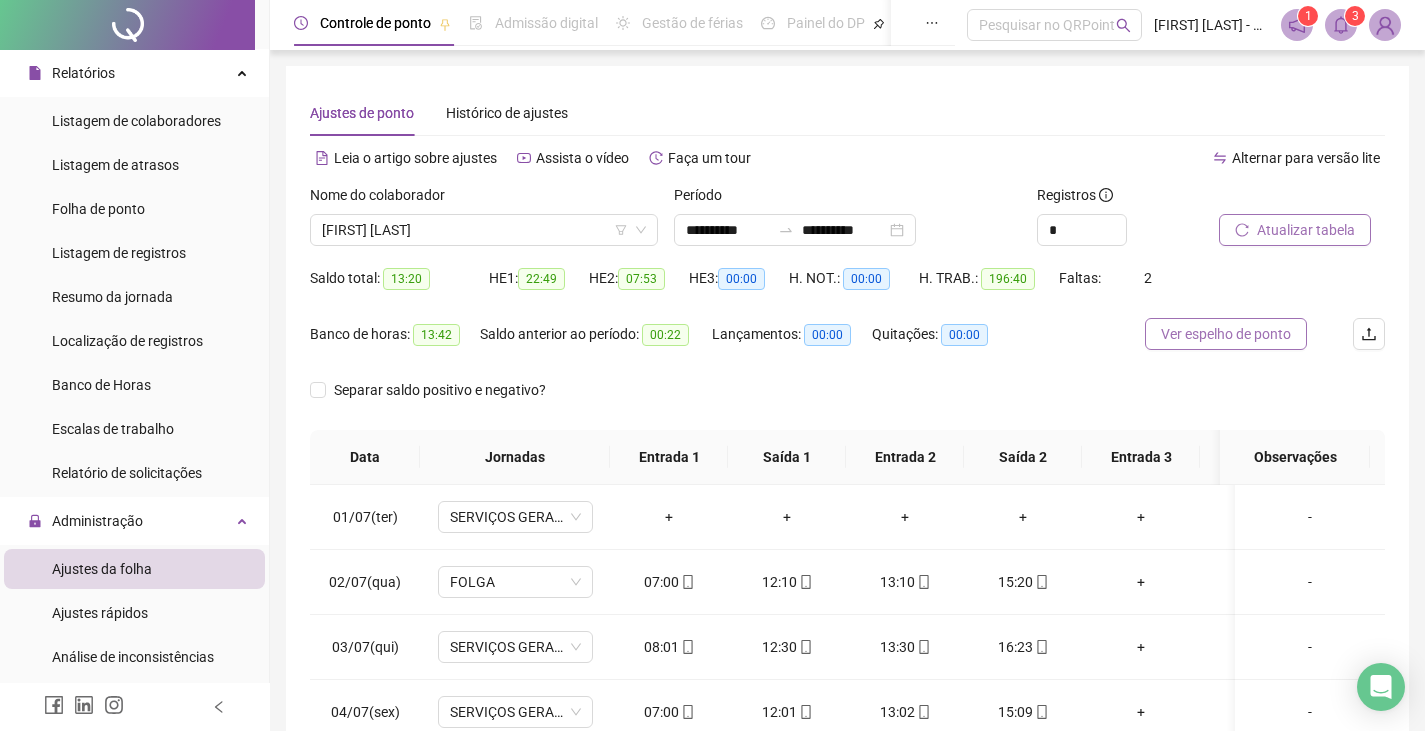 click on "Ver espelho de ponto" at bounding box center [1226, 334] 